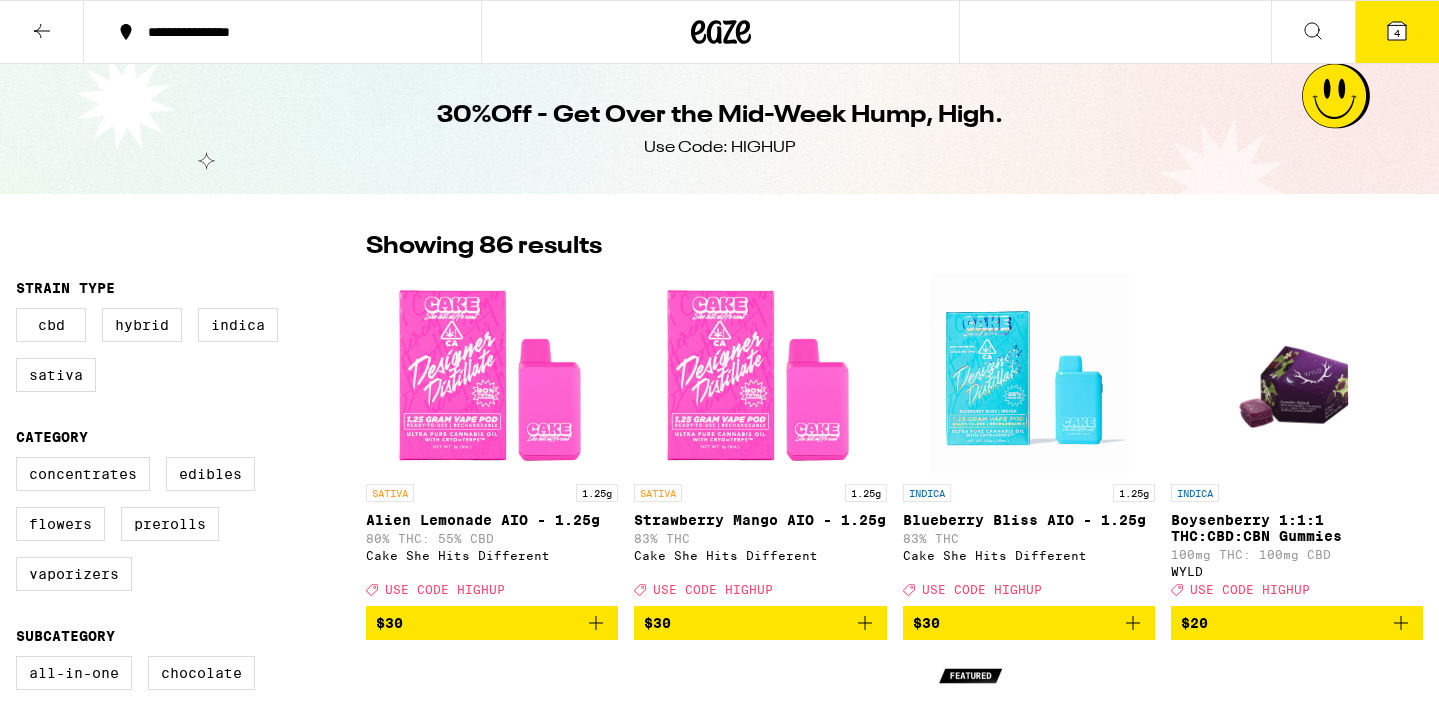 scroll, scrollTop: 0, scrollLeft: 0, axis: both 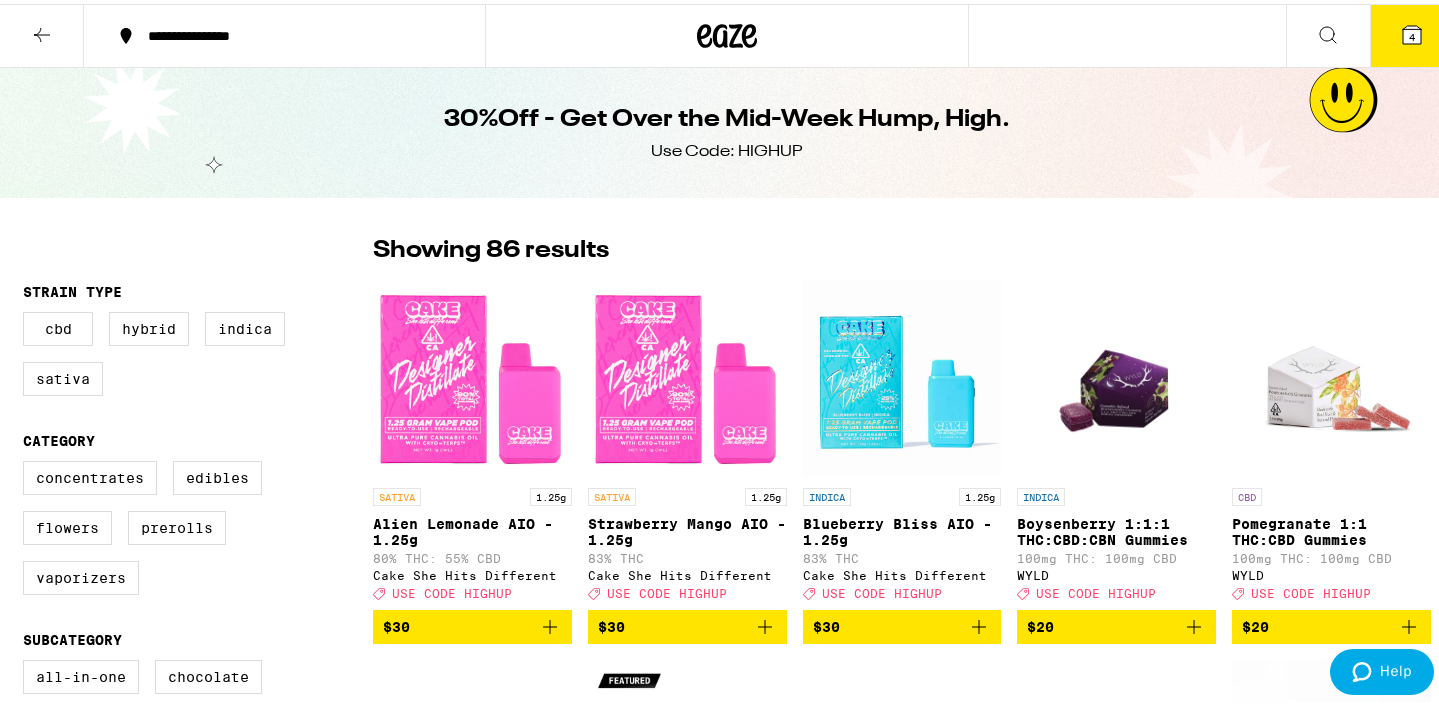 click on "Showing 86 results SATIVA 1.25g Alien Lemonade AIO - 1.25g 80% THC: 55% CBD Cake She Hits Different Deal Created with Sketch. USE CODE HIGHUP $30 SATIVA 1.25g Strawberry Mango AIO - 1.25g 83% THC Cake She Hits Different Deal Created with Sketch. USE CODE HIGHUP $30 INDICA 1.25g Blueberry Bliss AIO - 1.25g 83% THC Cake She Hits Different Deal Created with Sketch. USE CODE HIGHUP $30 INDICA Boysenberry 1:1:1 THC:CBD:CBN Gummies 100mg THC: 100mg CBD WYLD Deal Created with Sketch. USE CODE HIGHUP $20 CBD Pomegranate 1:1 THC:CBD Gummies 100mg THC: 100mg CBD WYLD Deal Created with Sketch. USE CODE HIGHUP $20 SATIVA Raspberry Gummies 100mg THC WYLD Deal Created with Sketch. USE CODE HIGHUP $17 CBD Peach 2:1 CBD:THC Gummies 50mg THC: 100mg CBD WYLD Deal Created with Sketch. USE CODE HIGHUP $18 SATIVA 3.5g Super Silver Haze - 3.5g 31% THC CAM Deal Created with Sketch. USE CODE HIGHUP $60 INDICA 3.5g Brain Dead - 3.5g 34% THC CAM Deal Created with Sketch. USE CODE HIGHUP $60 HYBRID 1g Kimbo Slice Live Rosin - 1g CLSICS" at bounding box center (902, 3699) 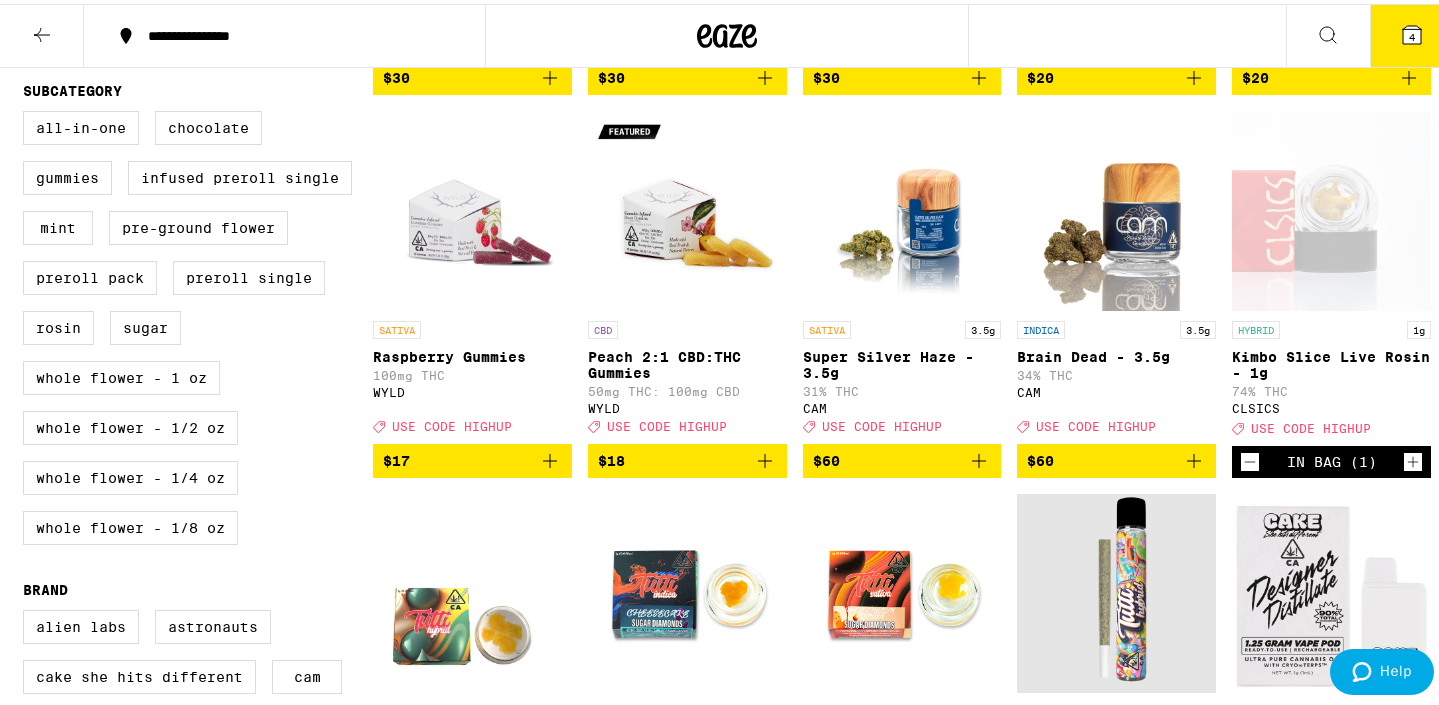 scroll, scrollTop: 767, scrollLeft: 0, axis: vertical 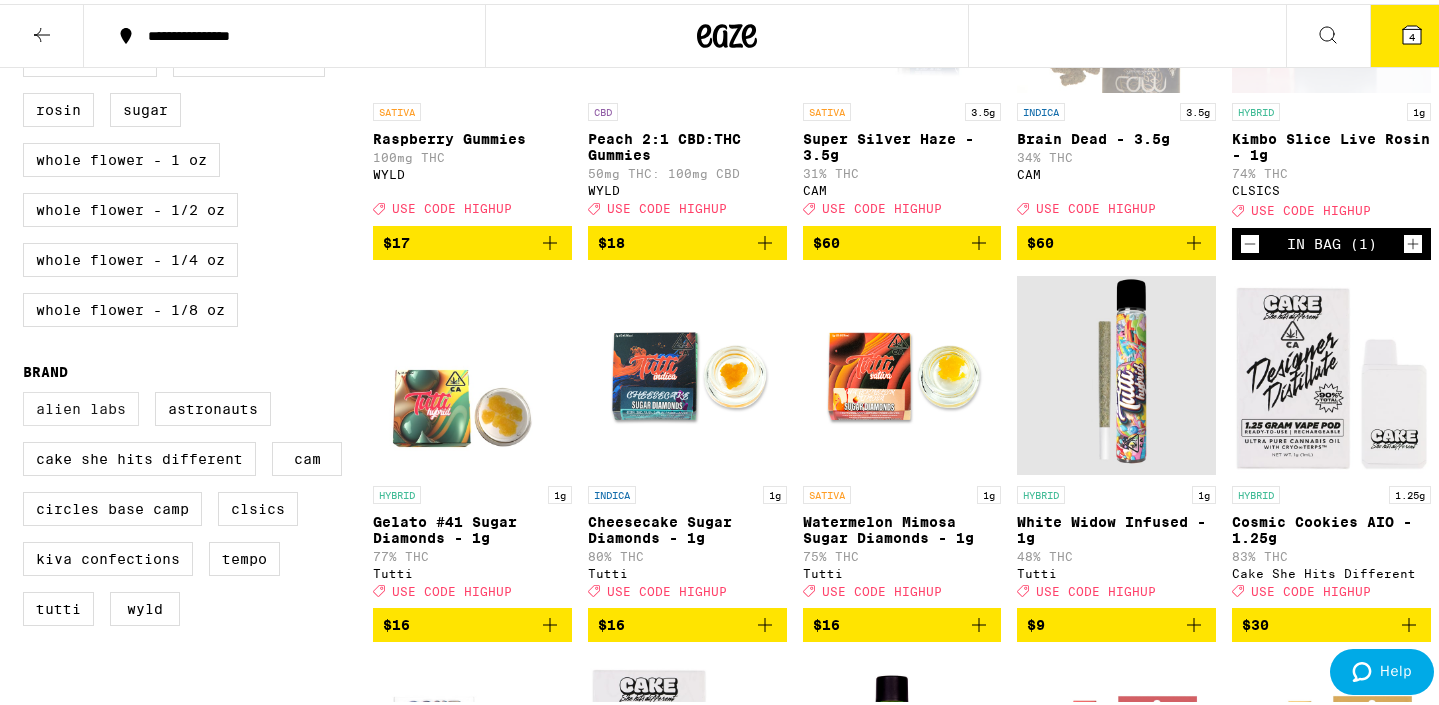 click on "Alien Labs" at bounding box center (81, 405) 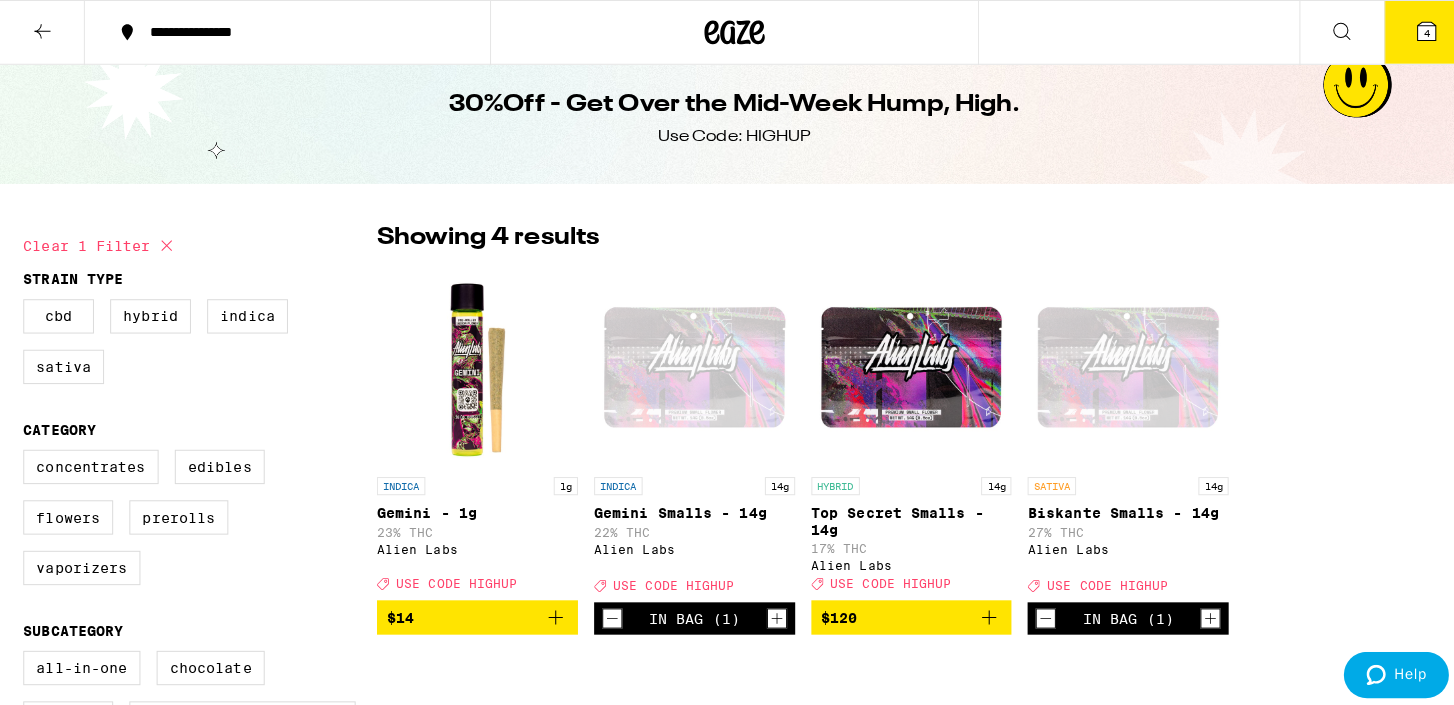 scroll, scrollTop: 128, scrollLeft: 0, axis: vertical 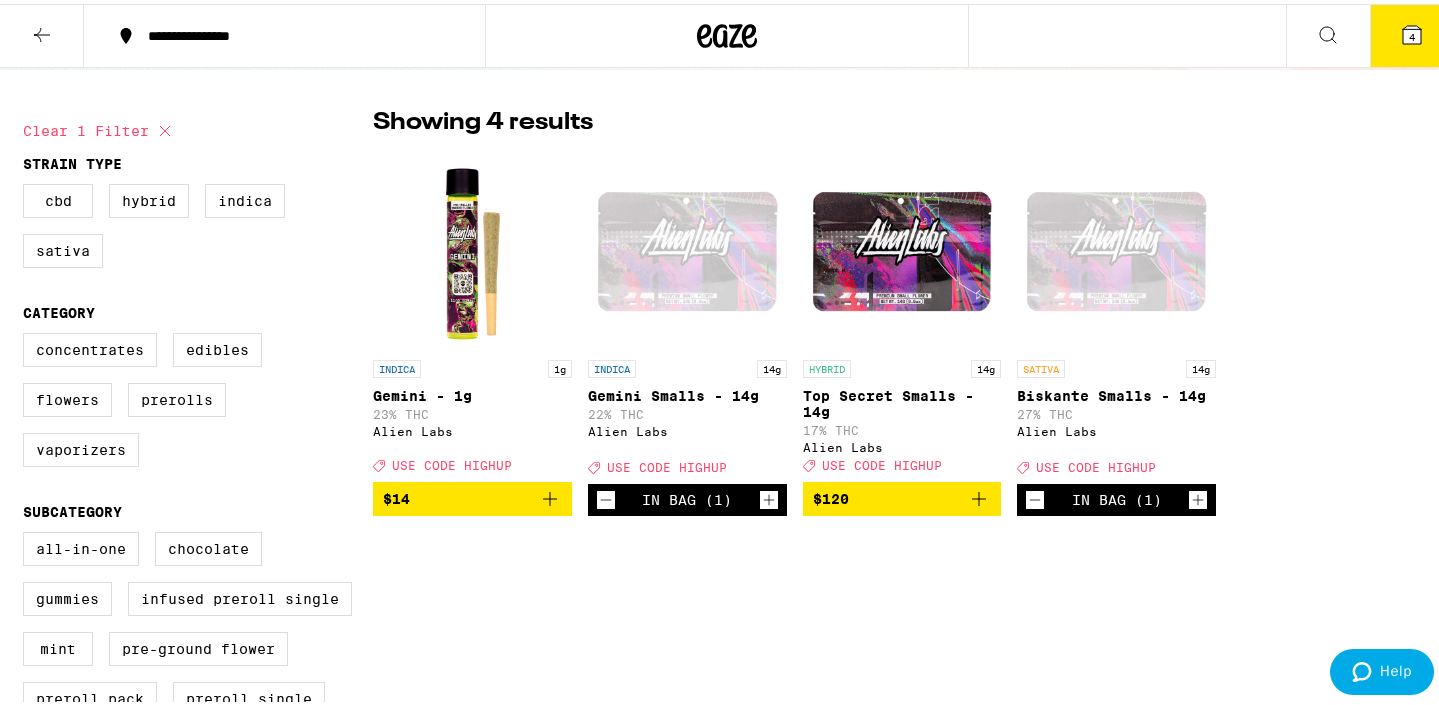 click 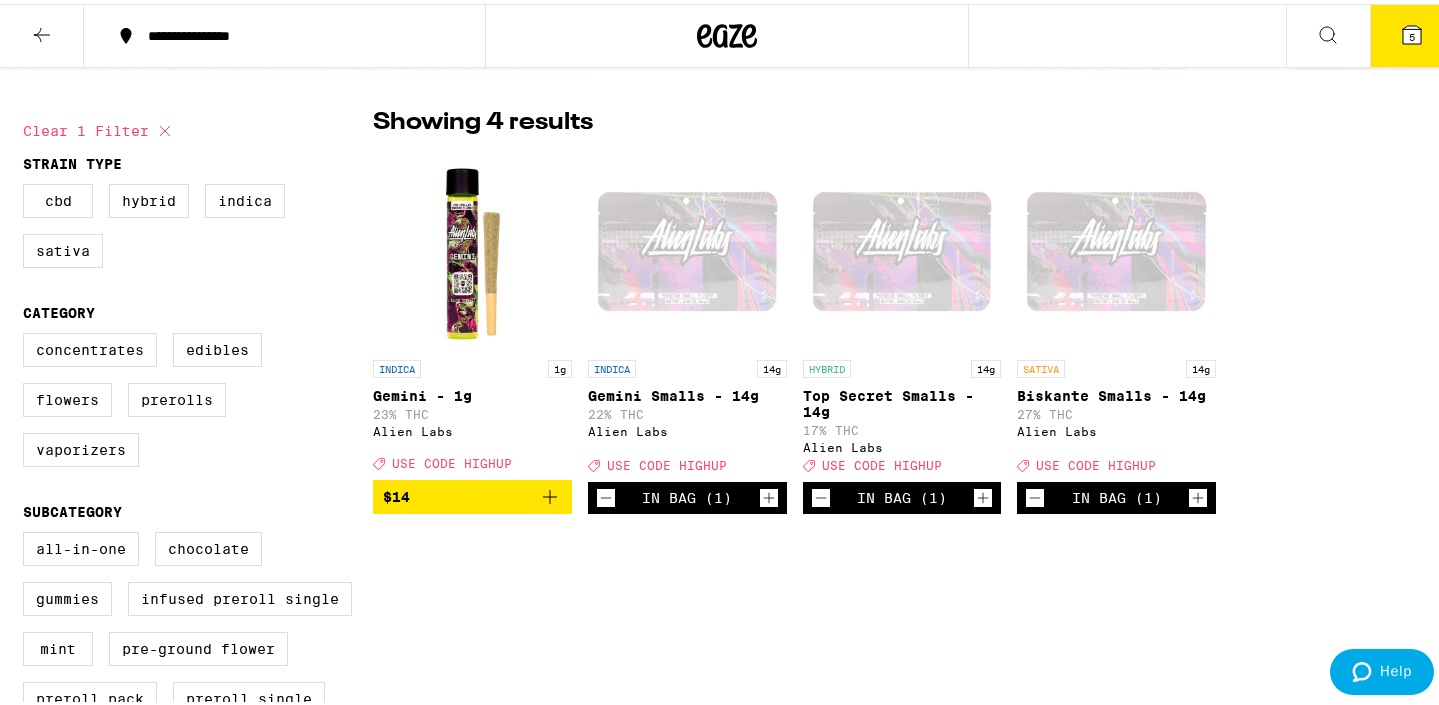 click 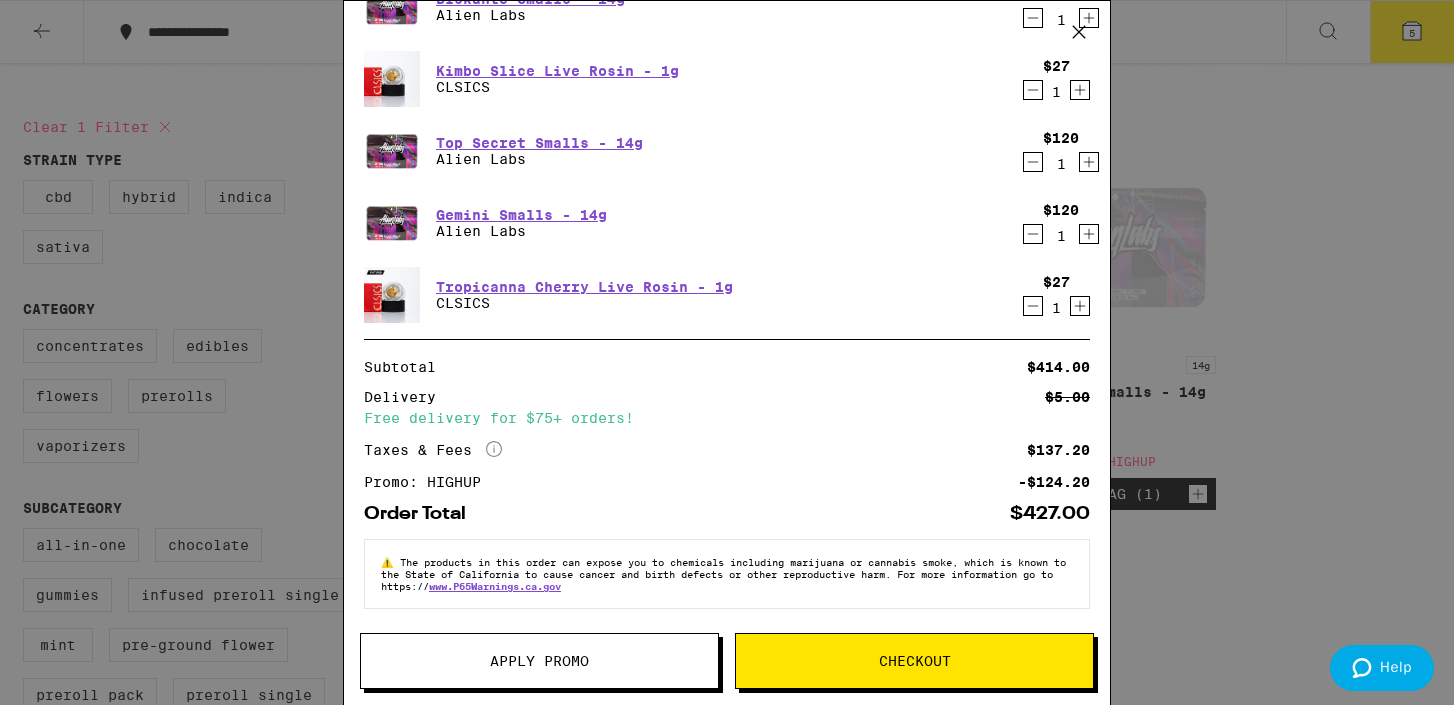 scroll, scrollTop: 0, scrollLeft: 0, axis: both 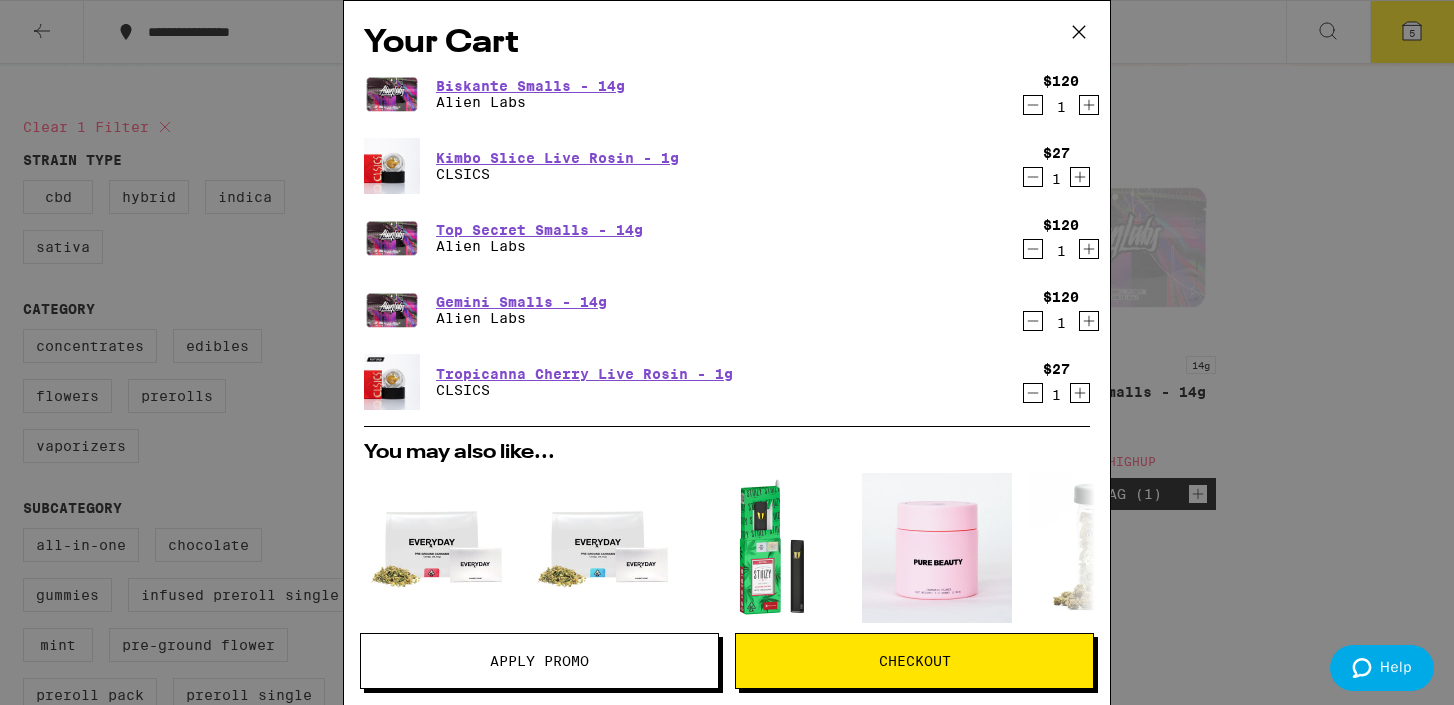 click 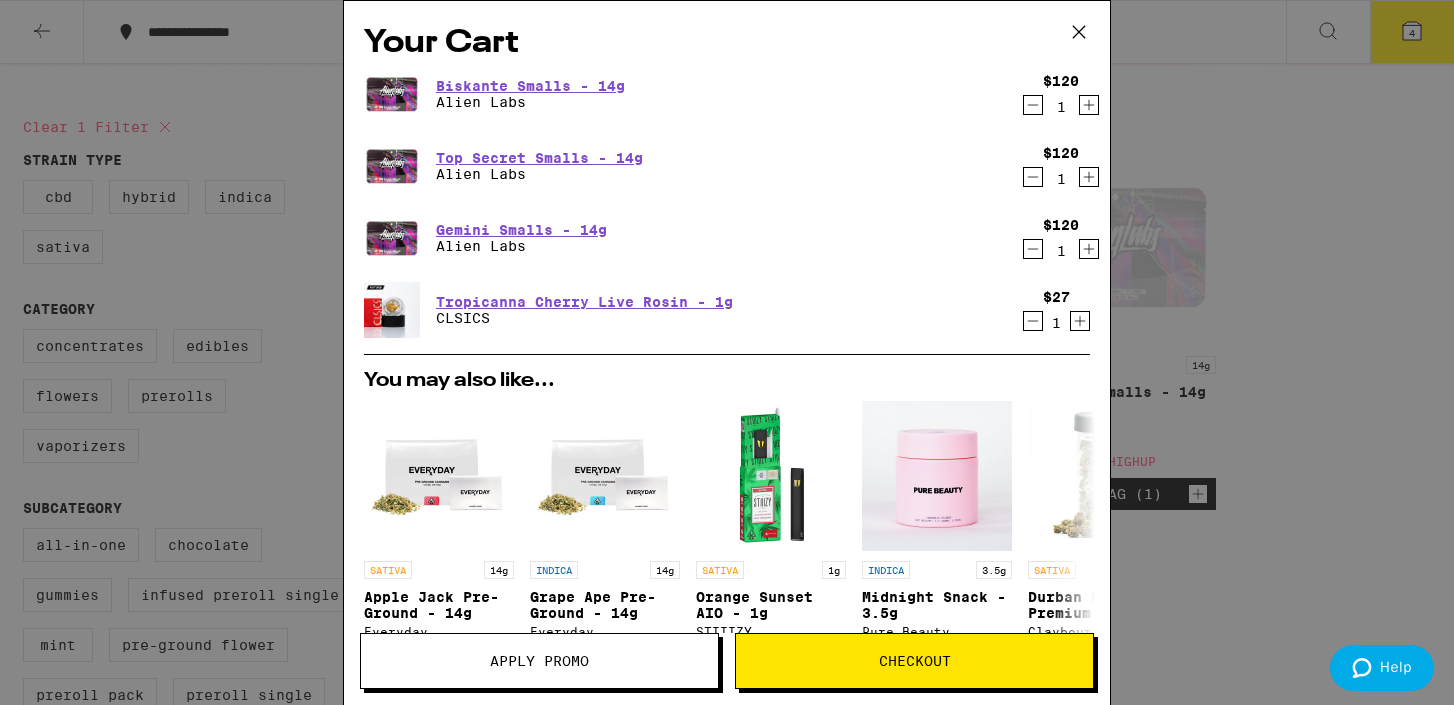 click 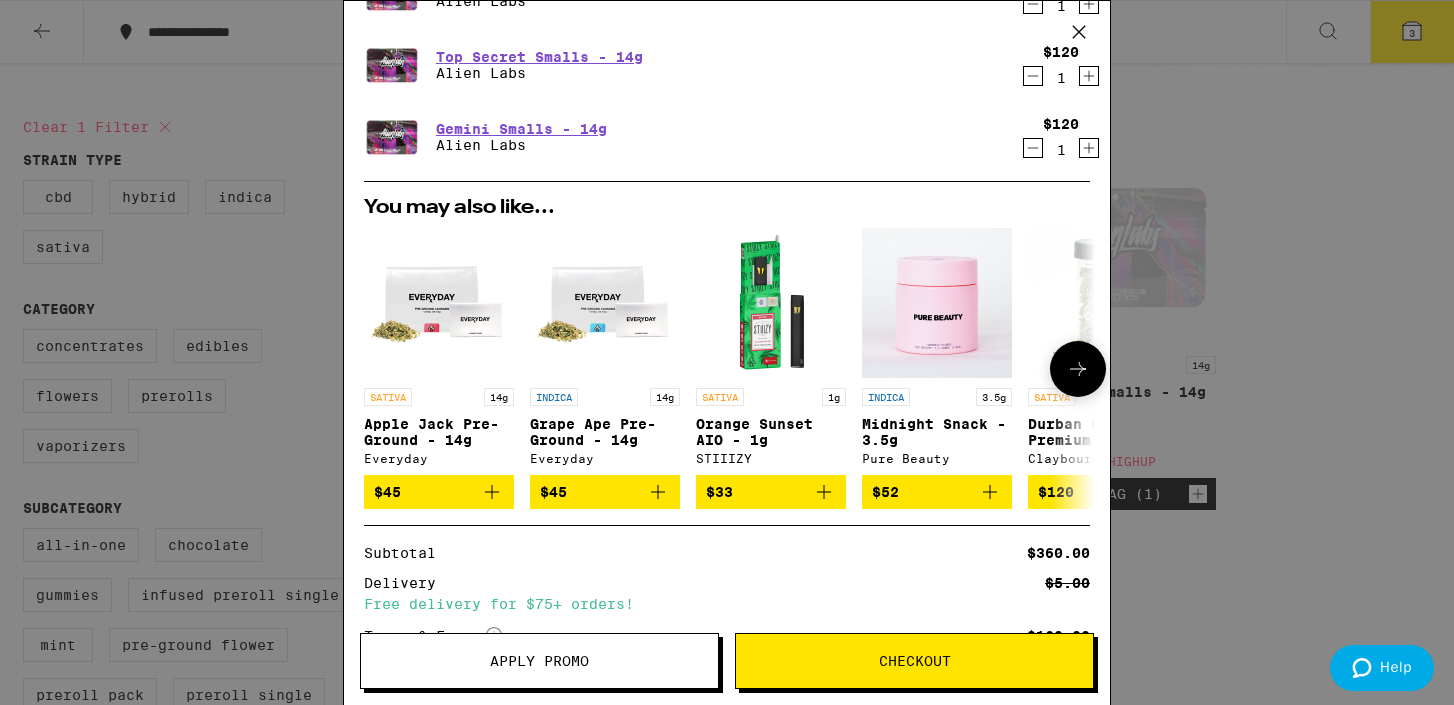 scroll, scrollTop: 299, scrollLeft: 0, axis: vertical 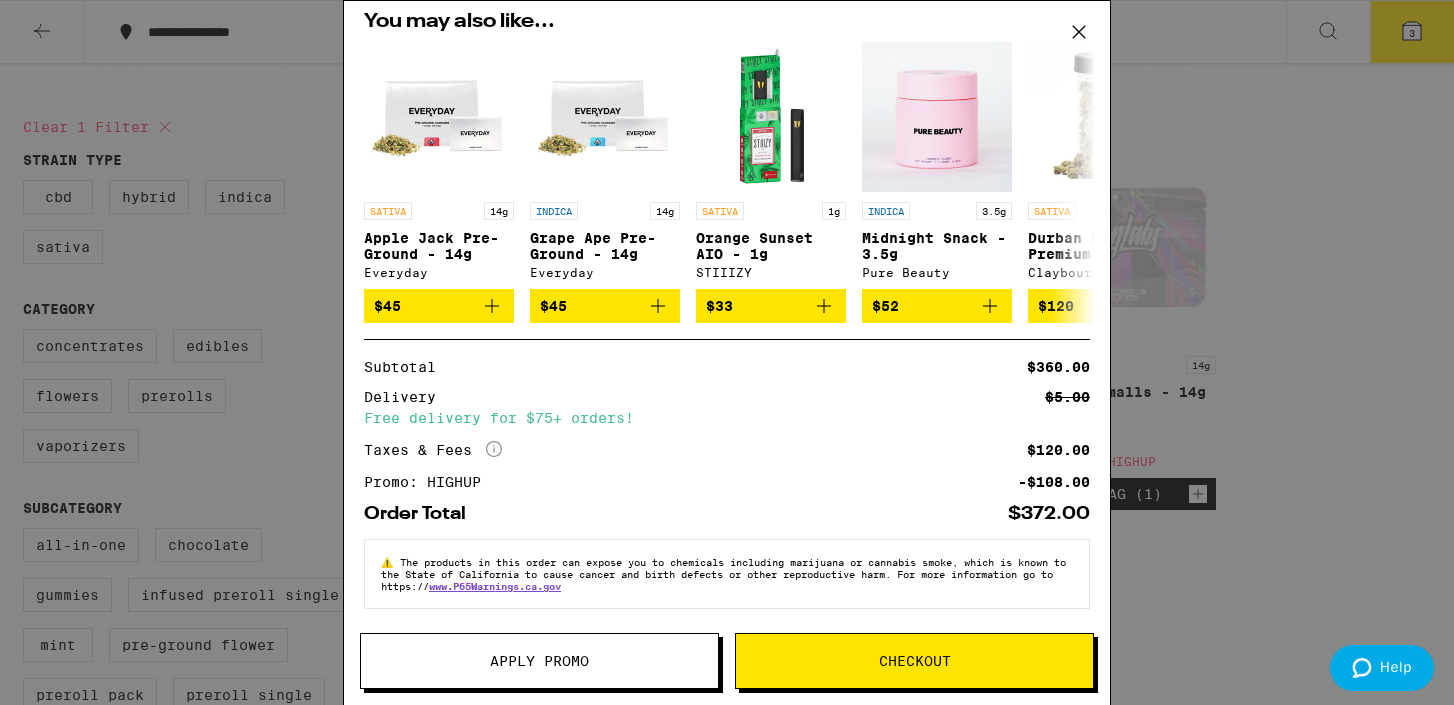 click on "Checkout" at bounding box center [914, 661] 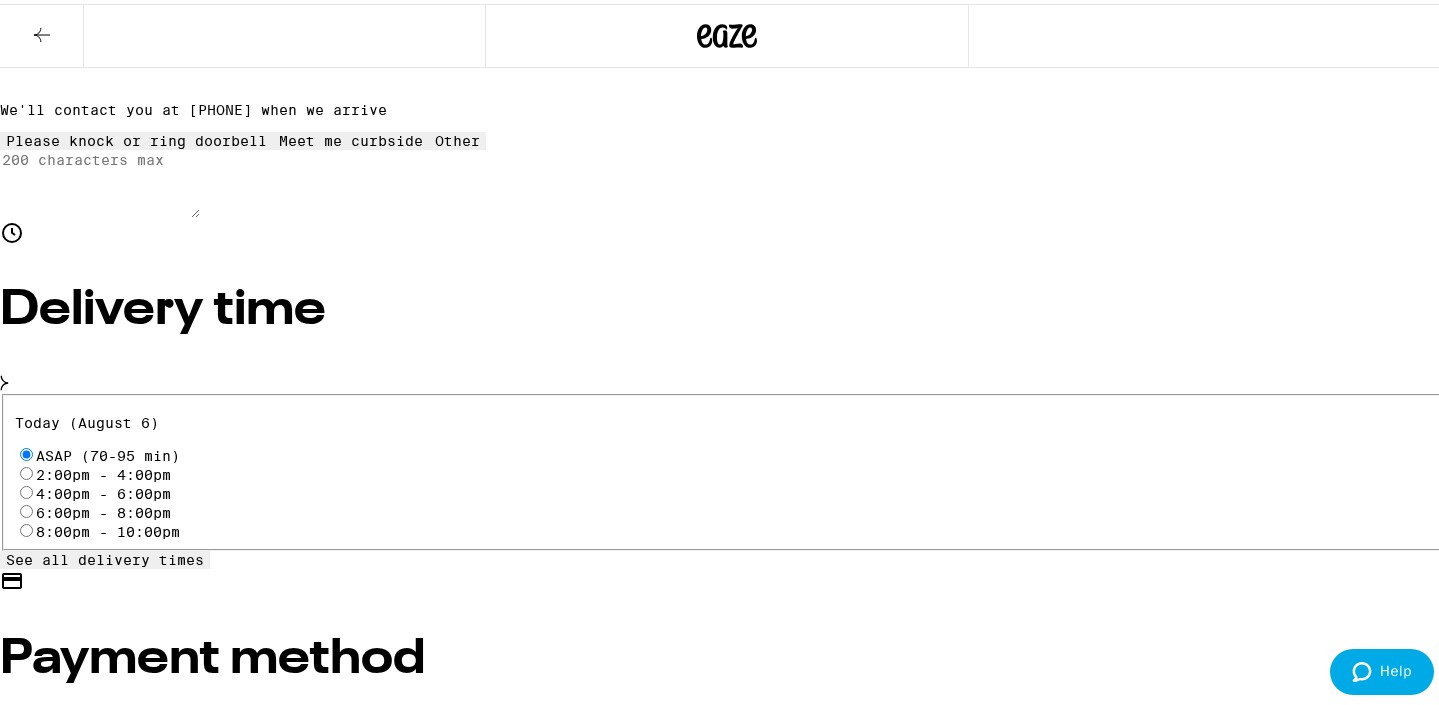 scroll, scrollTop: 531, scrollLeft: 0, axis: vertical 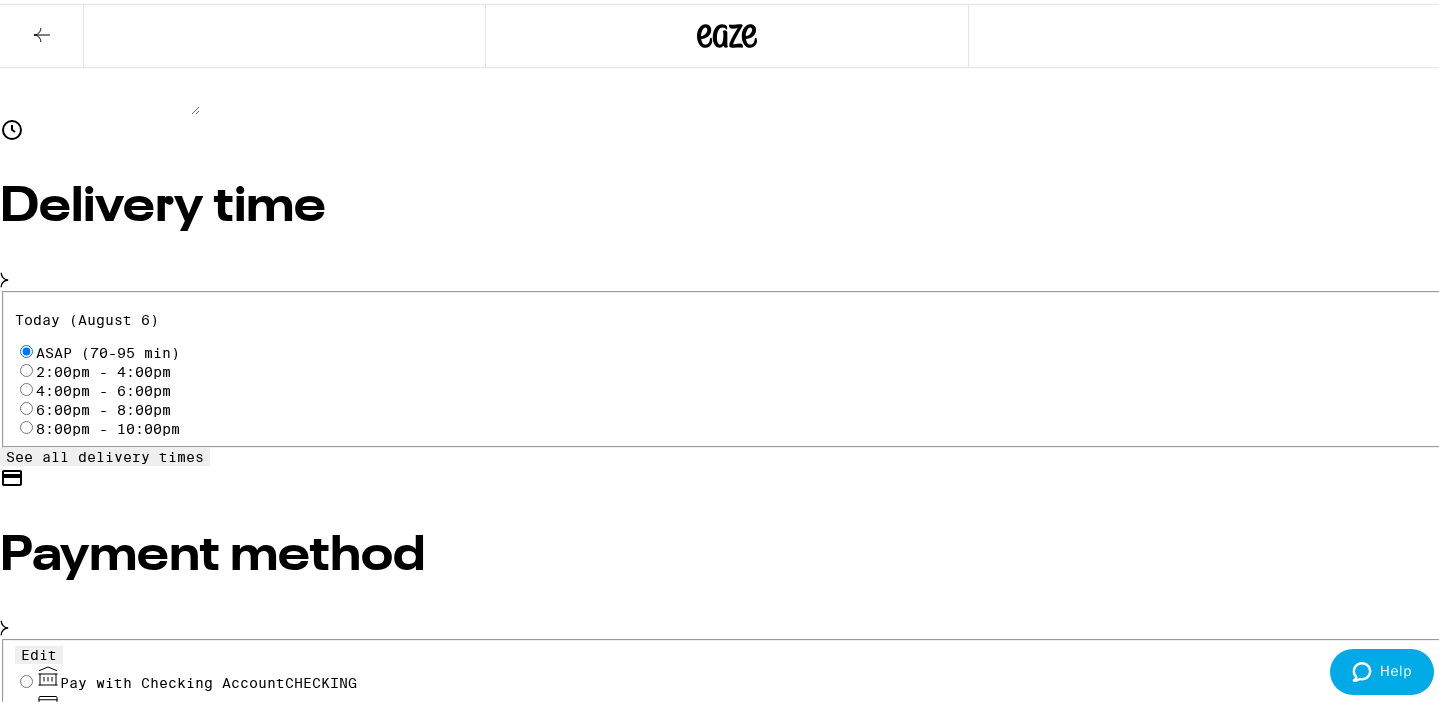 click on "Pay with Checking Account CHECKING" at bounding box center [208, 679] 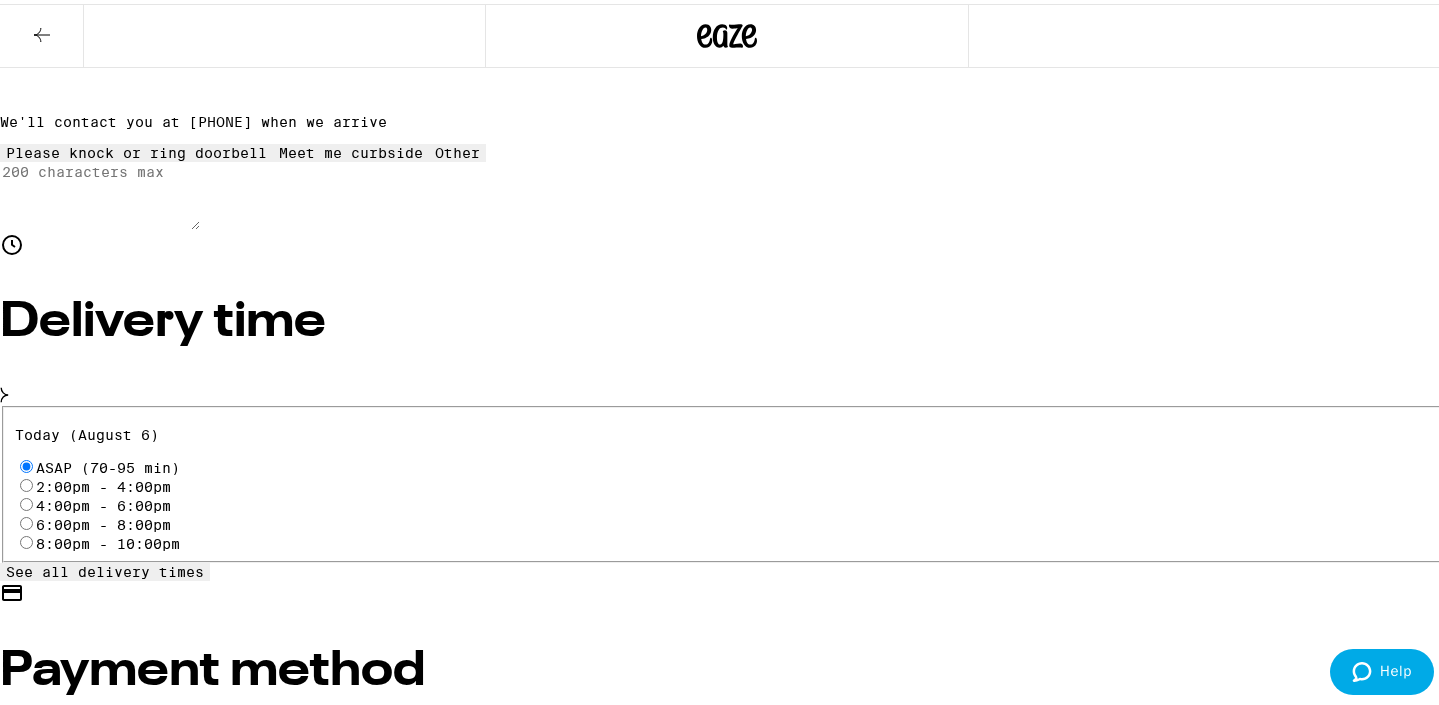 scroll, scrollTop: 192, scrollLeft: 0, axis: vertical 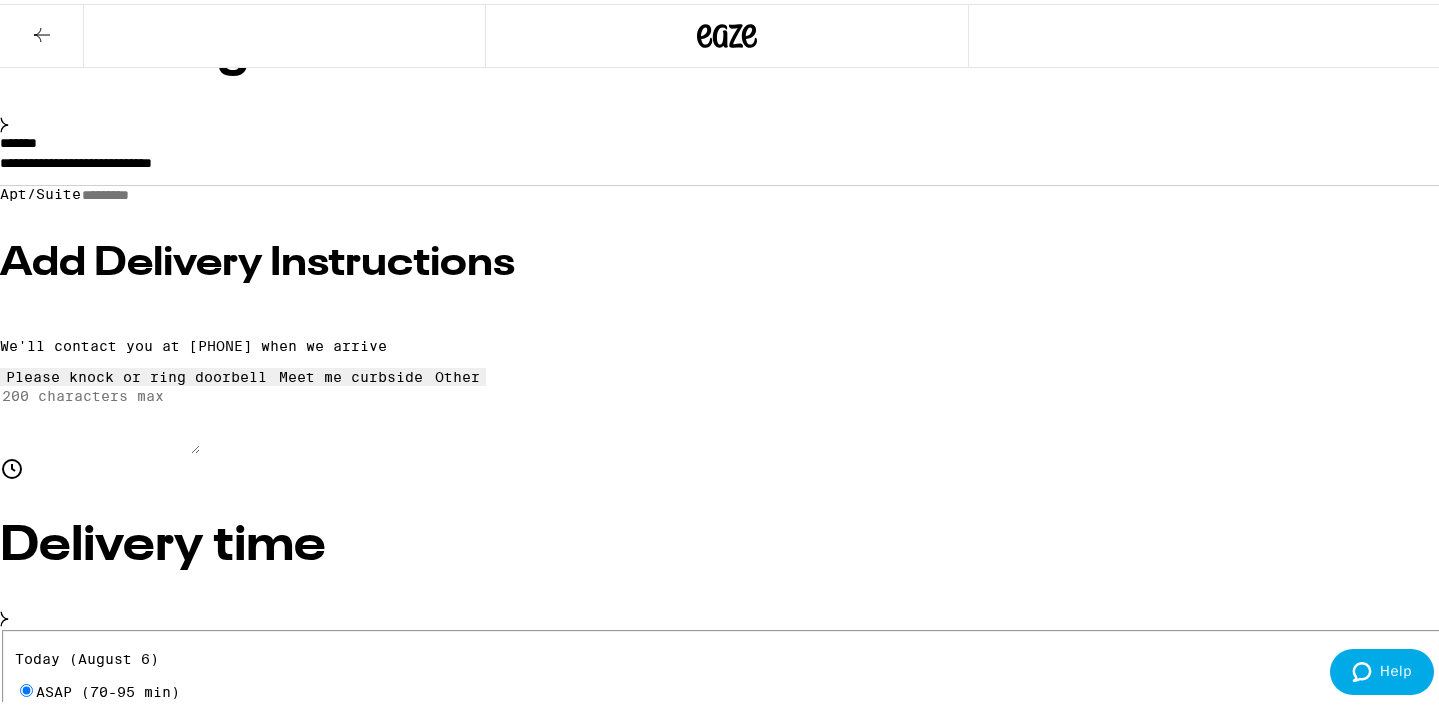 click on "Place Order" at bounding box center [55, 1970] 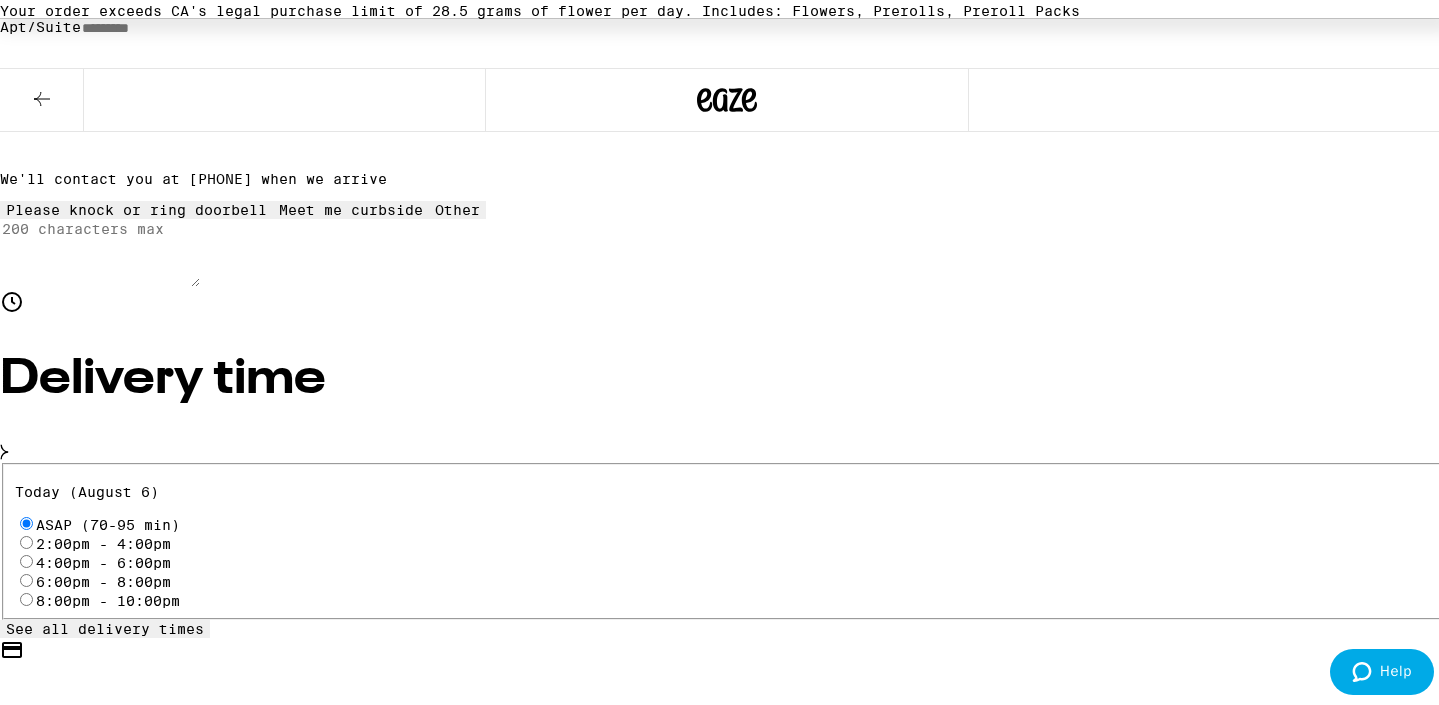 scroll, scrollTop: 820, scrollLeft: 0, axis: vertical 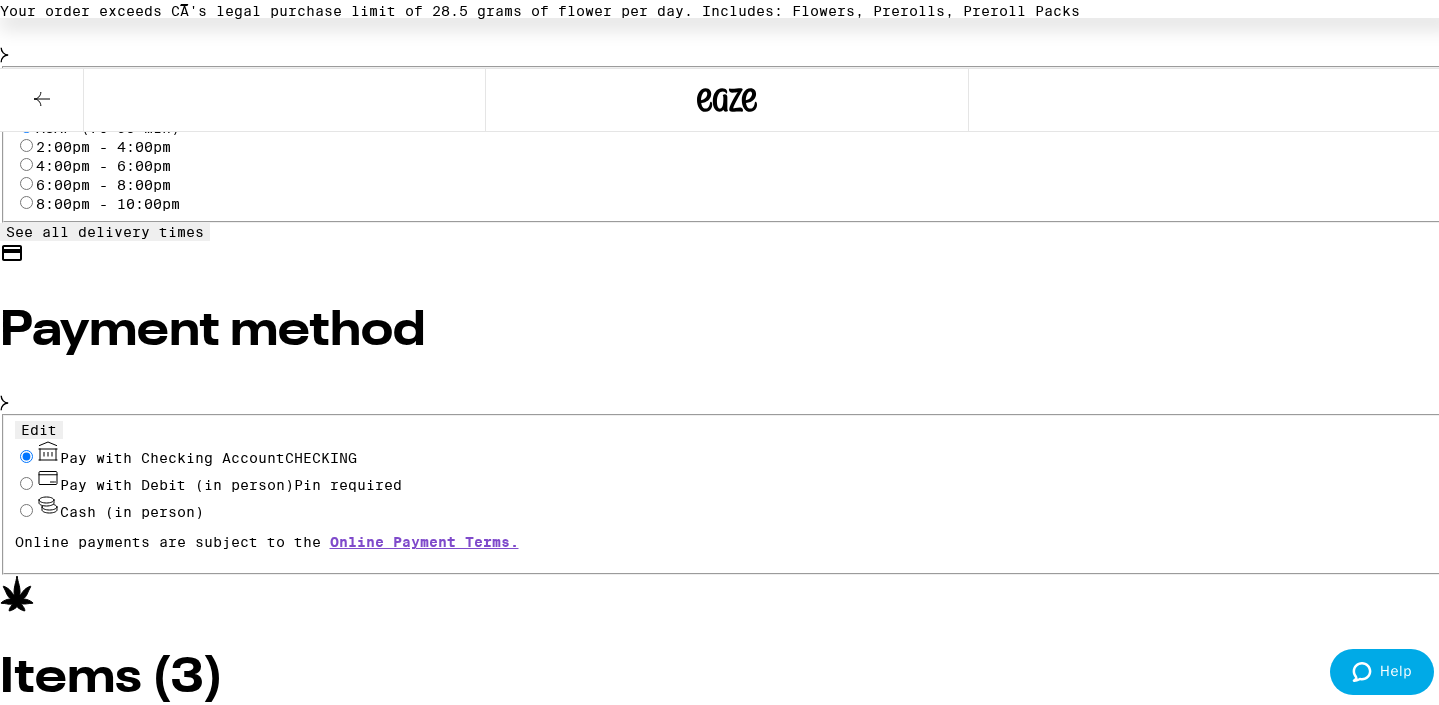 click 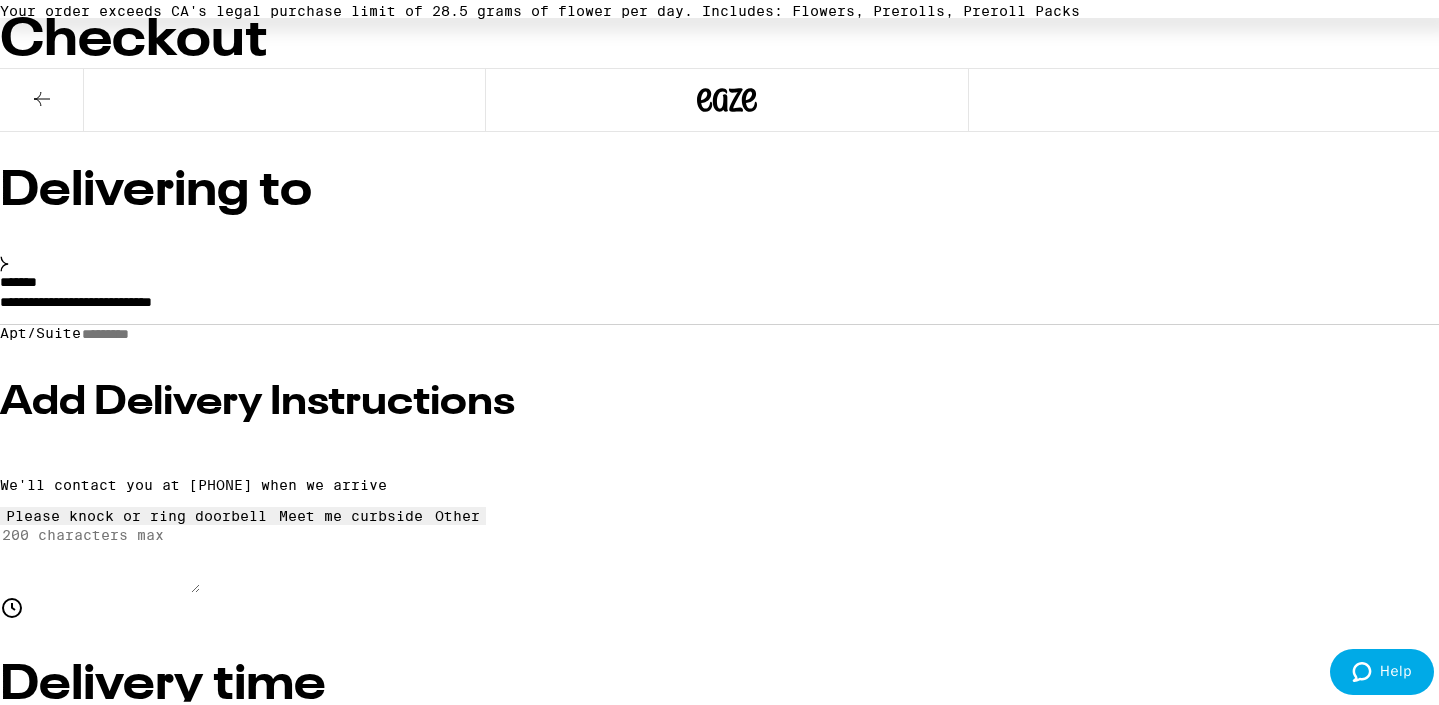 scroll, scrollTop: 0, scrollLeft: 0, axis: both 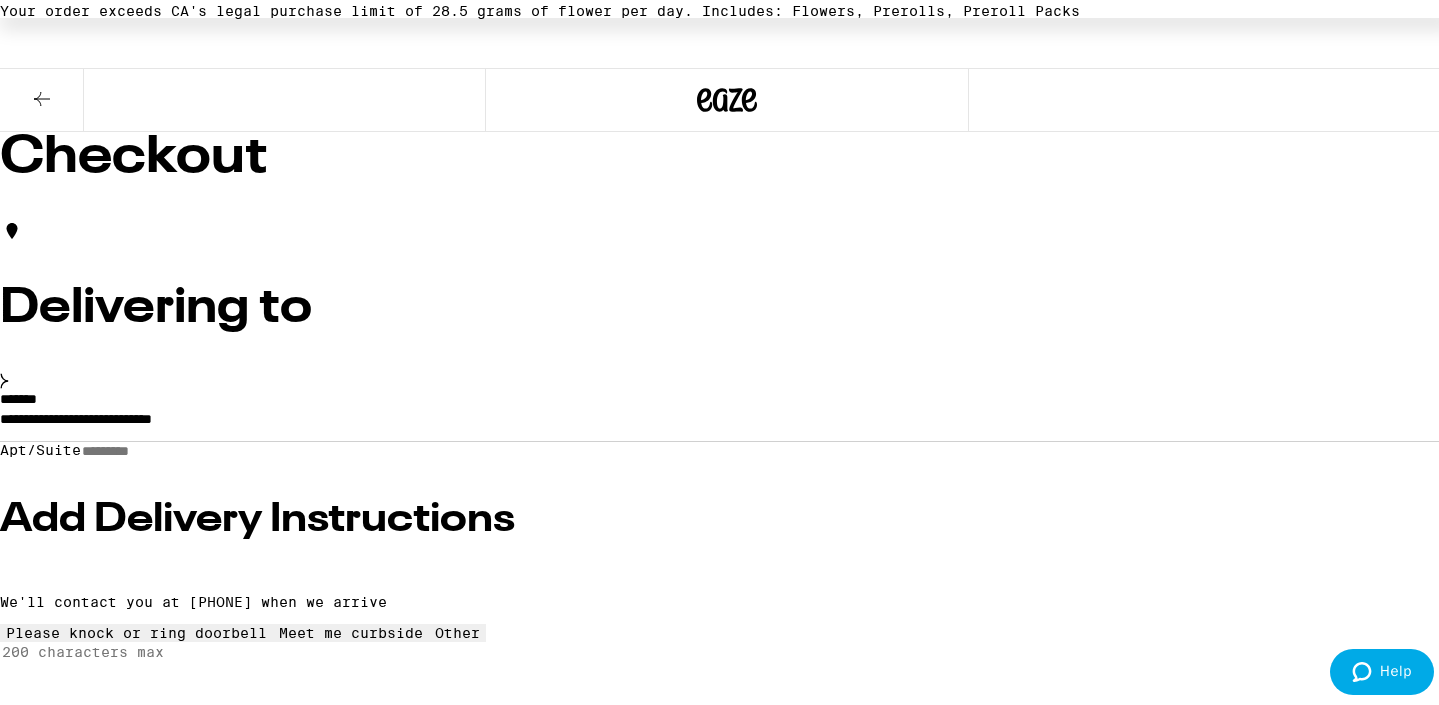 click at bounding box center [42, 96] 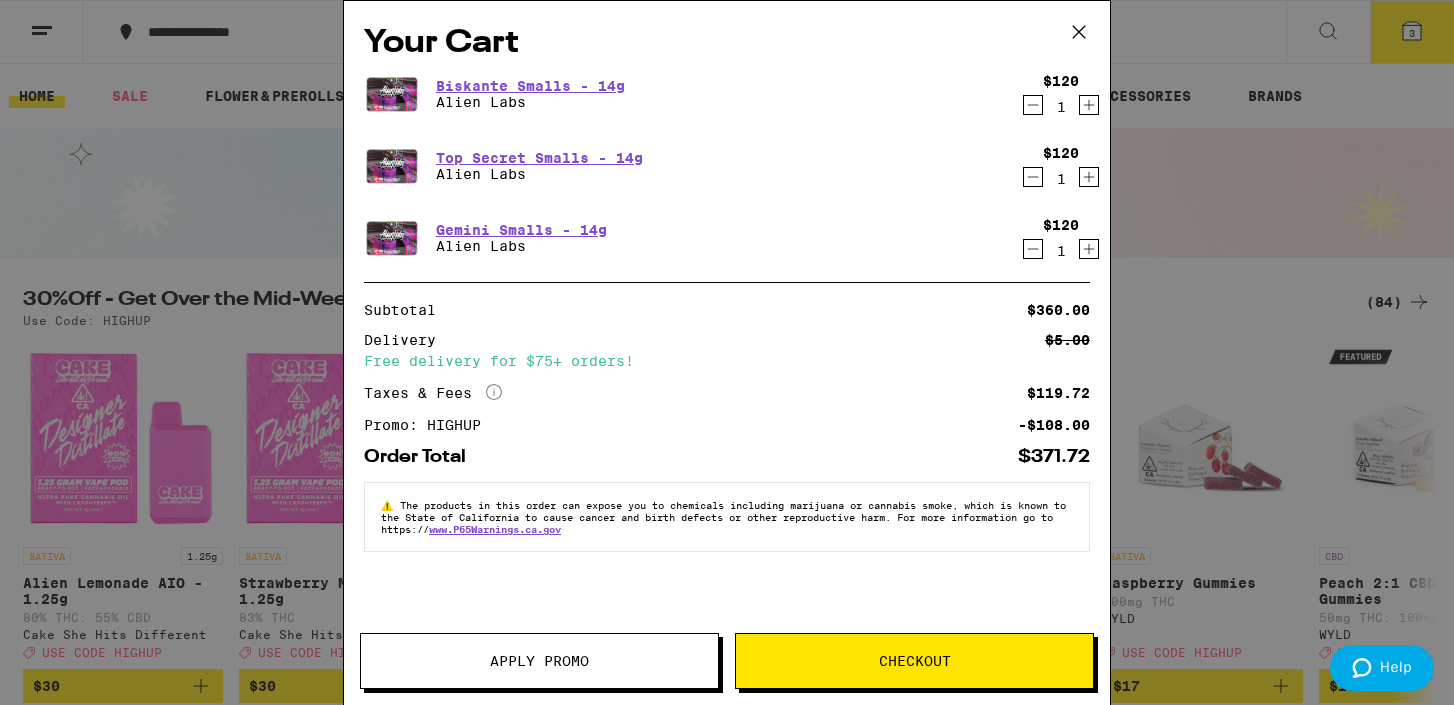 click 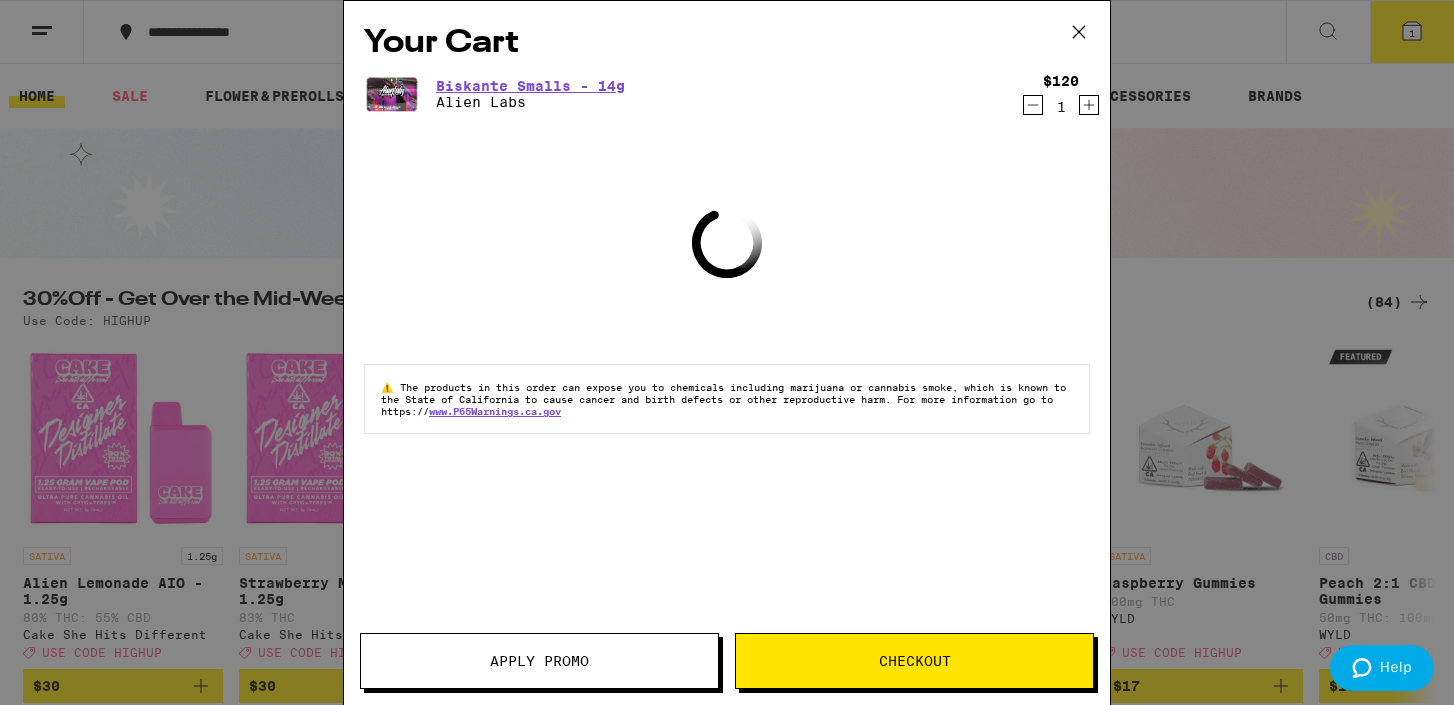 click on "Your Cart Biskante Smalls - 14g Alien Labs $120 1 Loading ⚠️ The products in this order can expose you to chemicals including marijuana or cannabis smoke, which is known to the State of [STATE] to cause cancer and birth defects or other reproductive harm. For more information go to https:// www.P65Warnings.ca.gov" at bounding box center (727, 323) 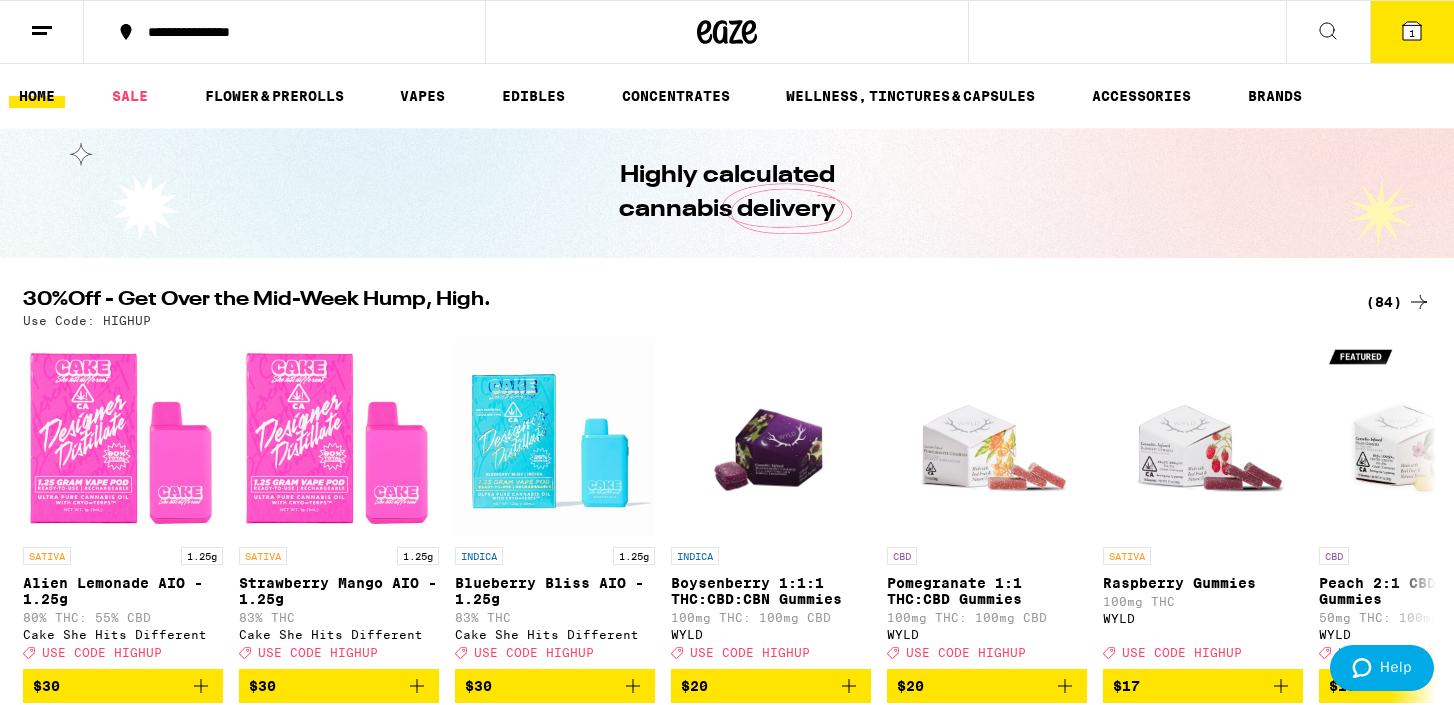 drag, startPoint x: 1273, startPoint y: 223, endPoint x: 1380, endPoint y: 73, distance: 184.25255 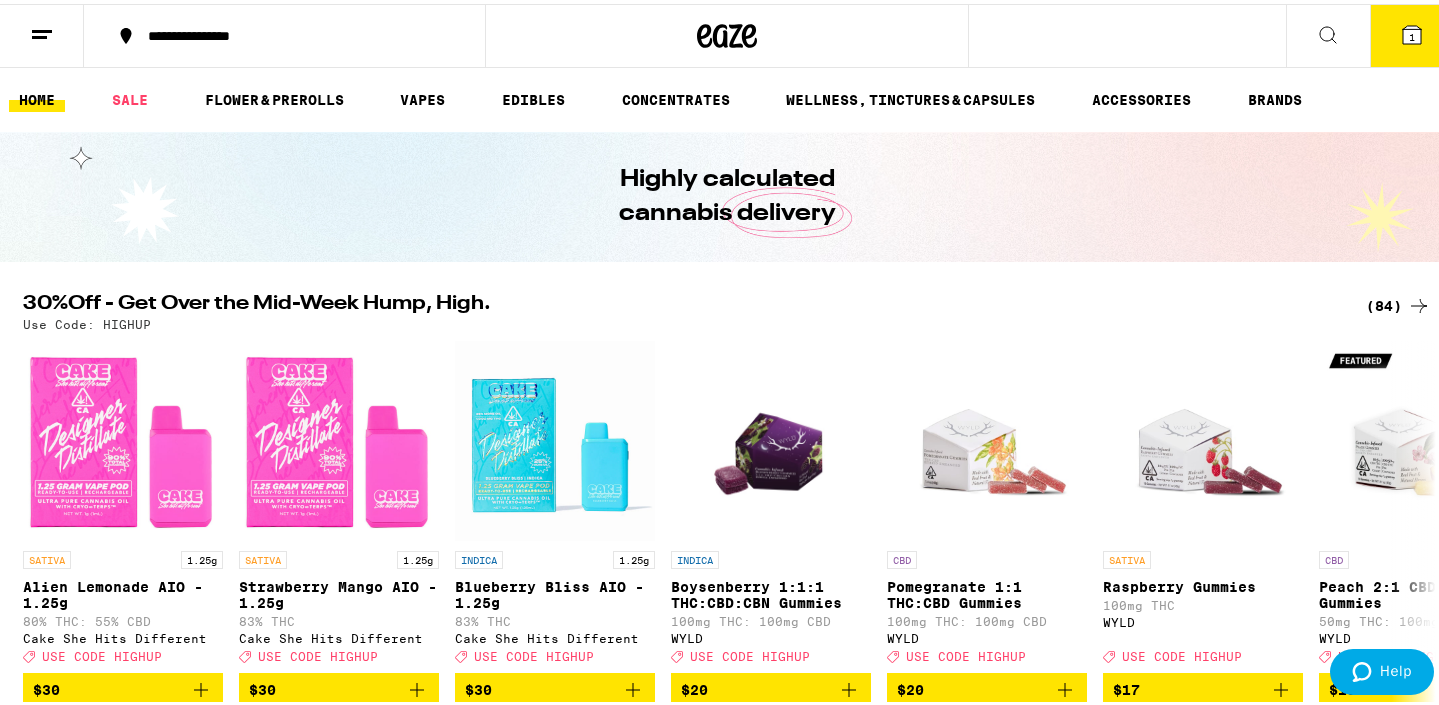 click on "1" at bounding box center (1412, 33) 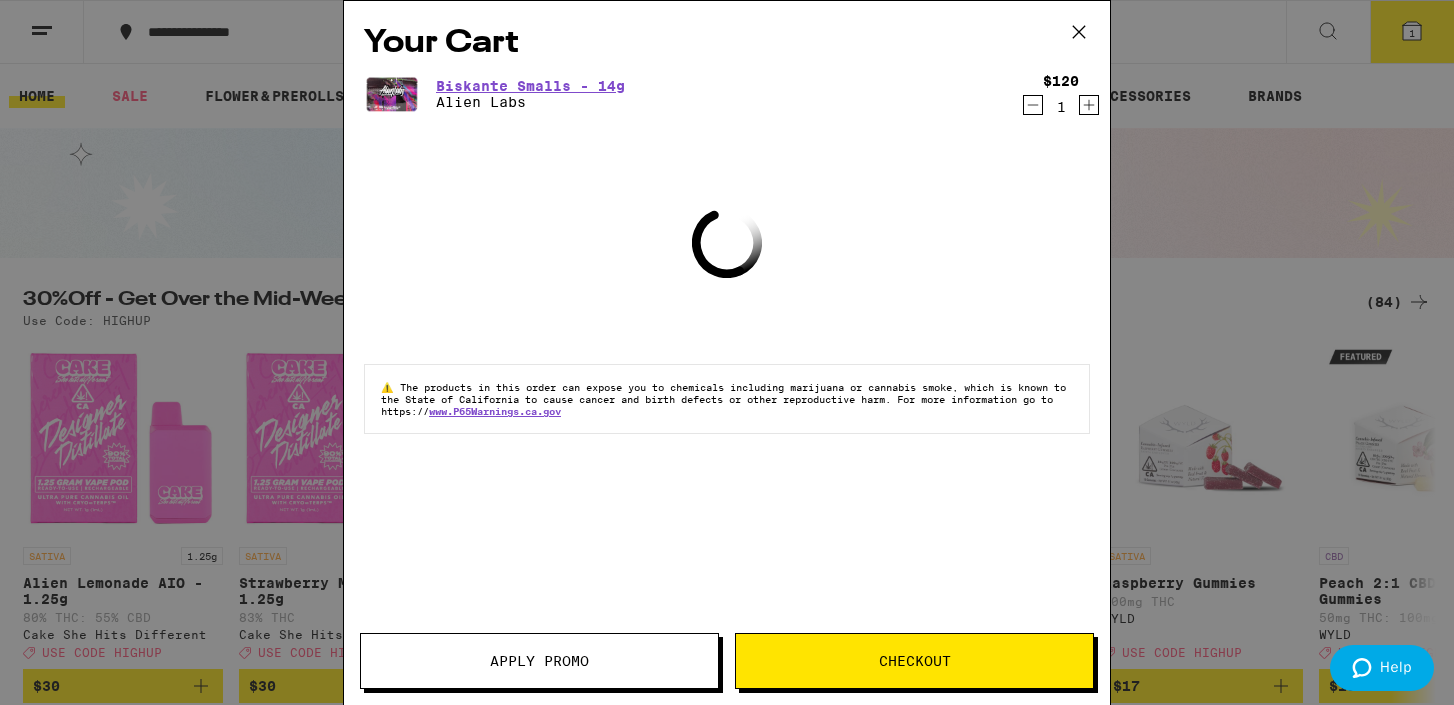 click on "Your Cart Biskante Smalls - 14g Alien Labs $120 1 Loading ⚠️ The products in this order can expose you to chemicals including marijuana or cannabis smoke, which is known to the State of [STATE] to cause cancer and birth defects or other reproductive harm. For more information go to https:// www.P65Warnings.ca.gov Apply Promo Checkout" at bounding box center (727, 352) 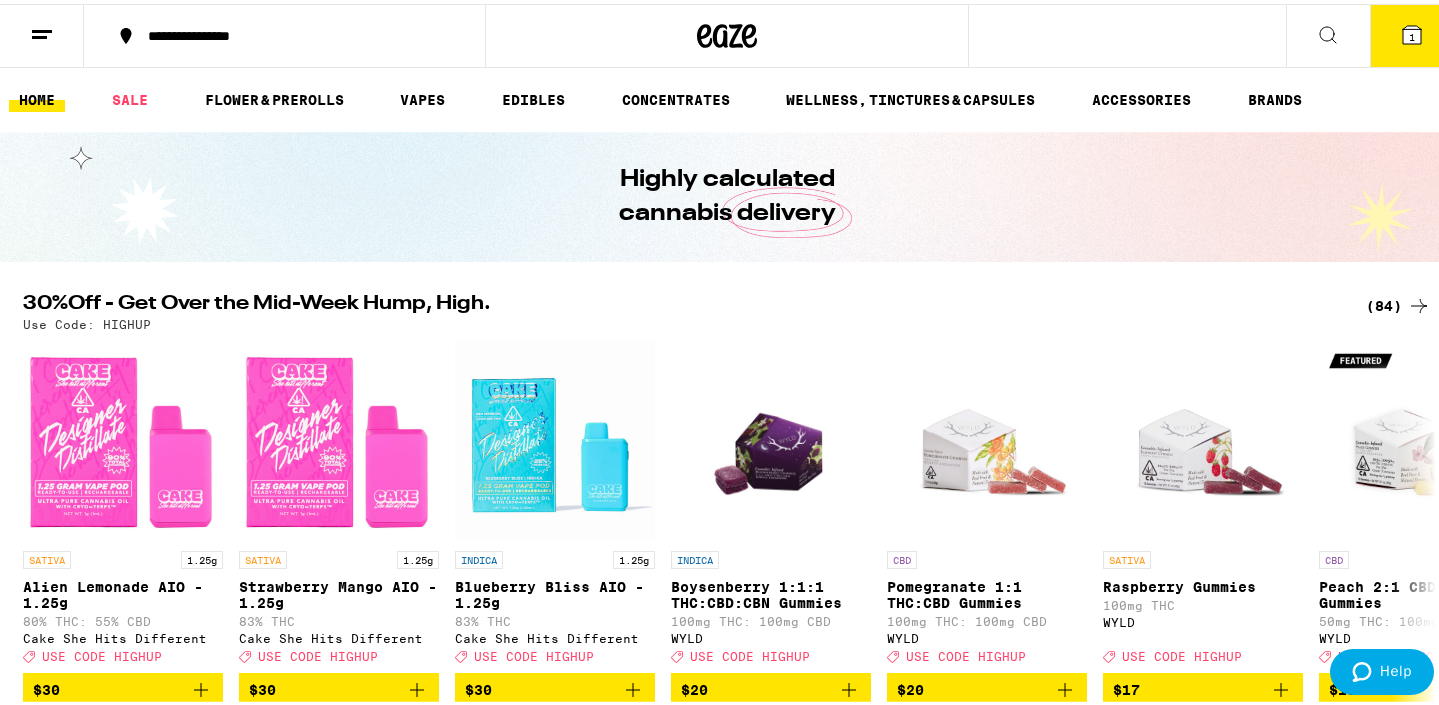 scroll, scrollTop: 0, scrollLeft: 0, axis: both 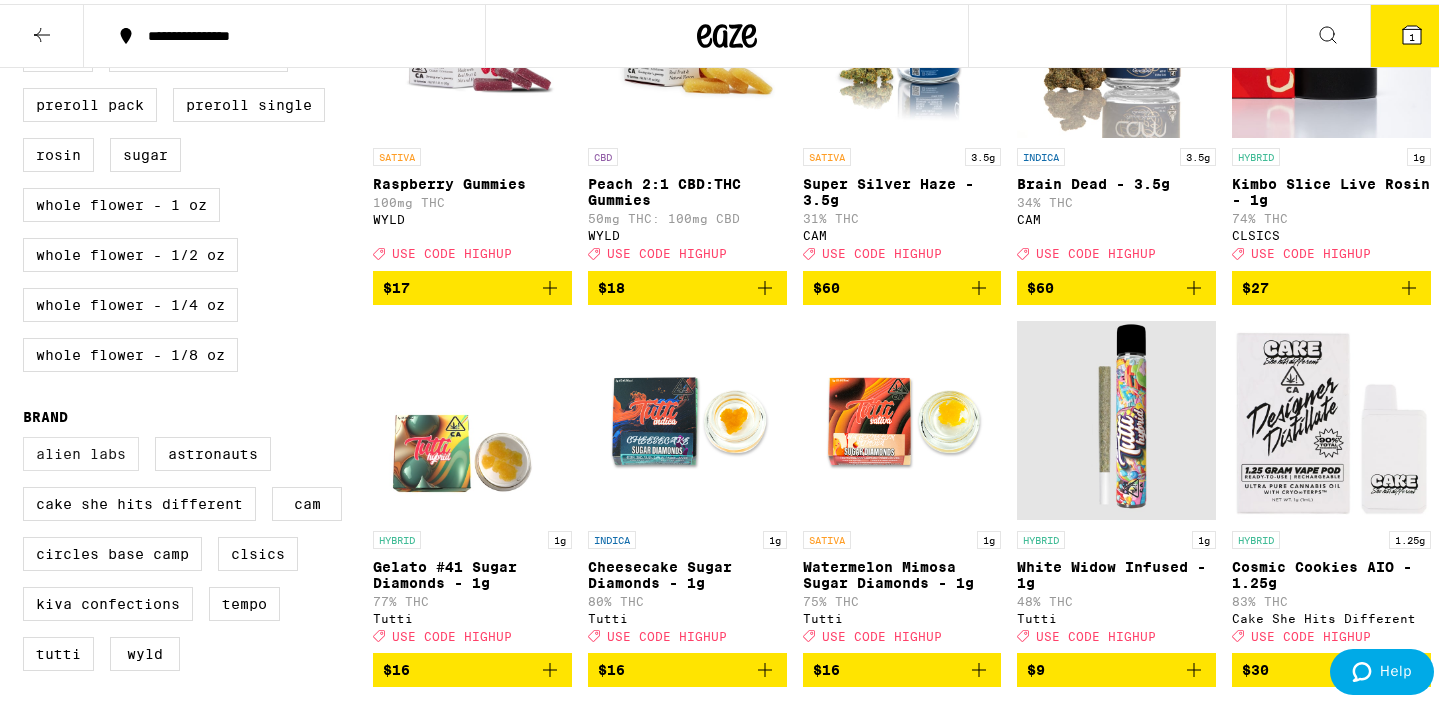 click on "Alien Labs" at bounding box center [81, 450] 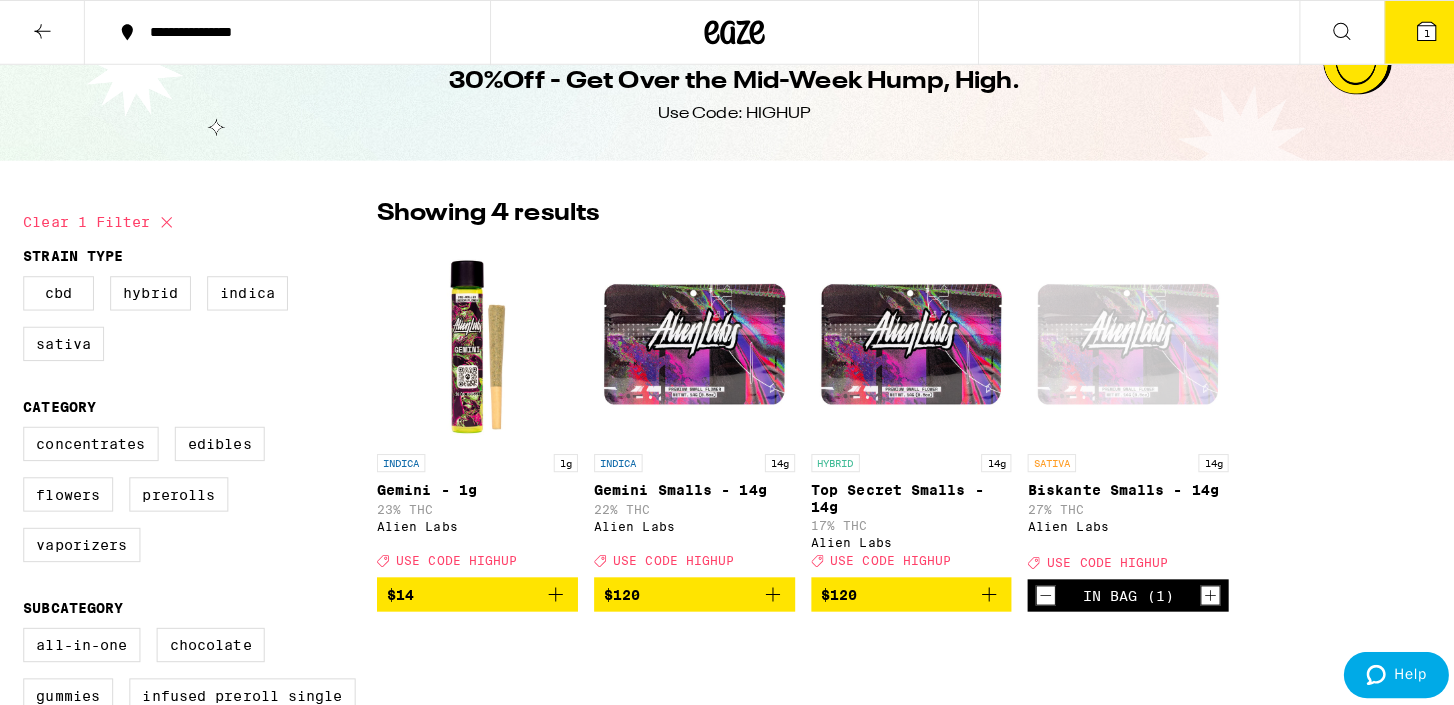 scroll, scrollTop: 0, scrollLeft: 0, axis: both 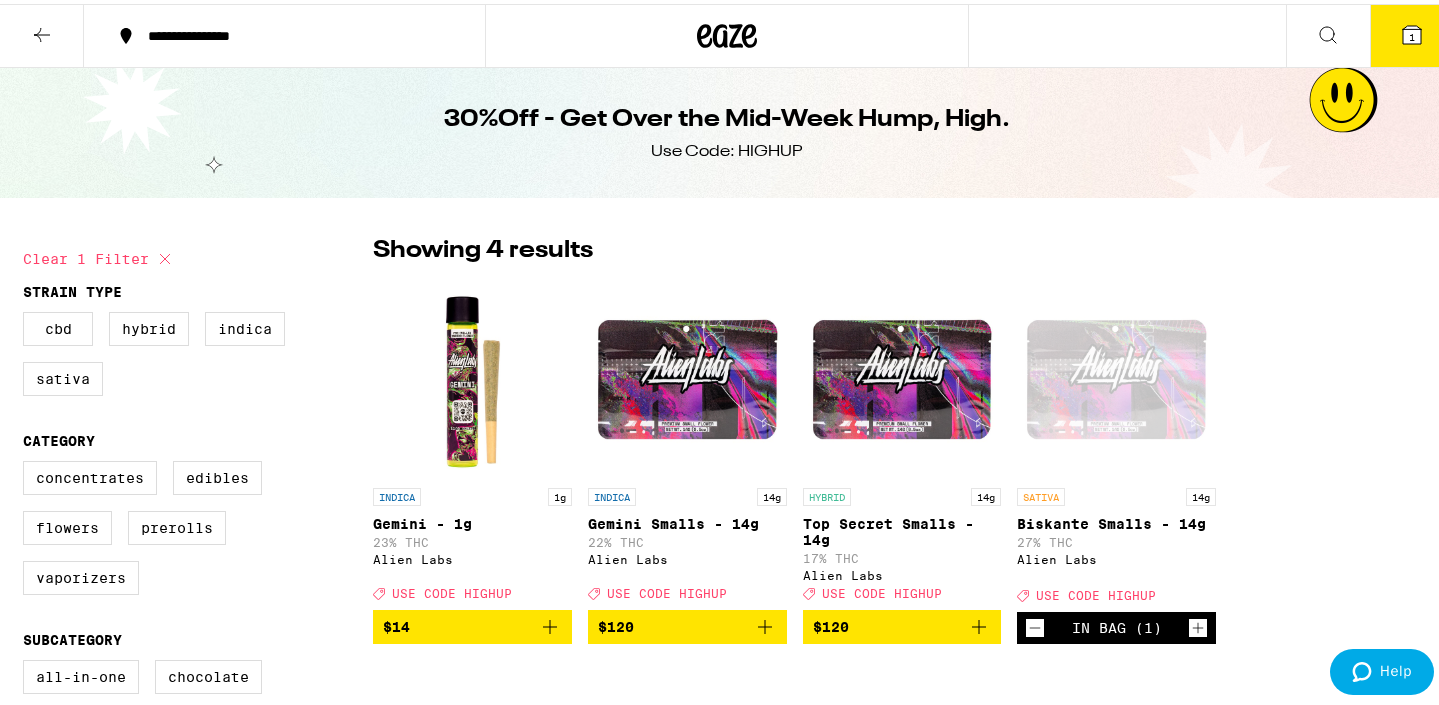 click 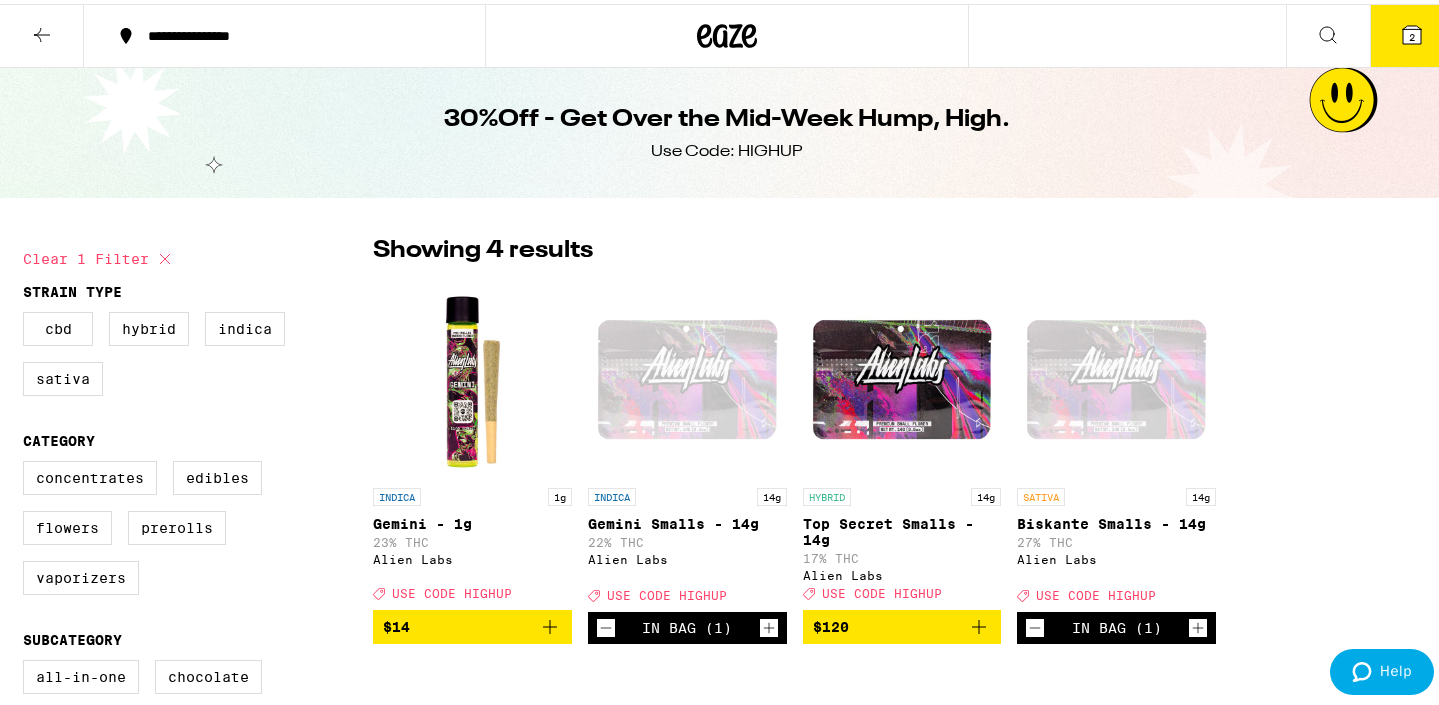 click 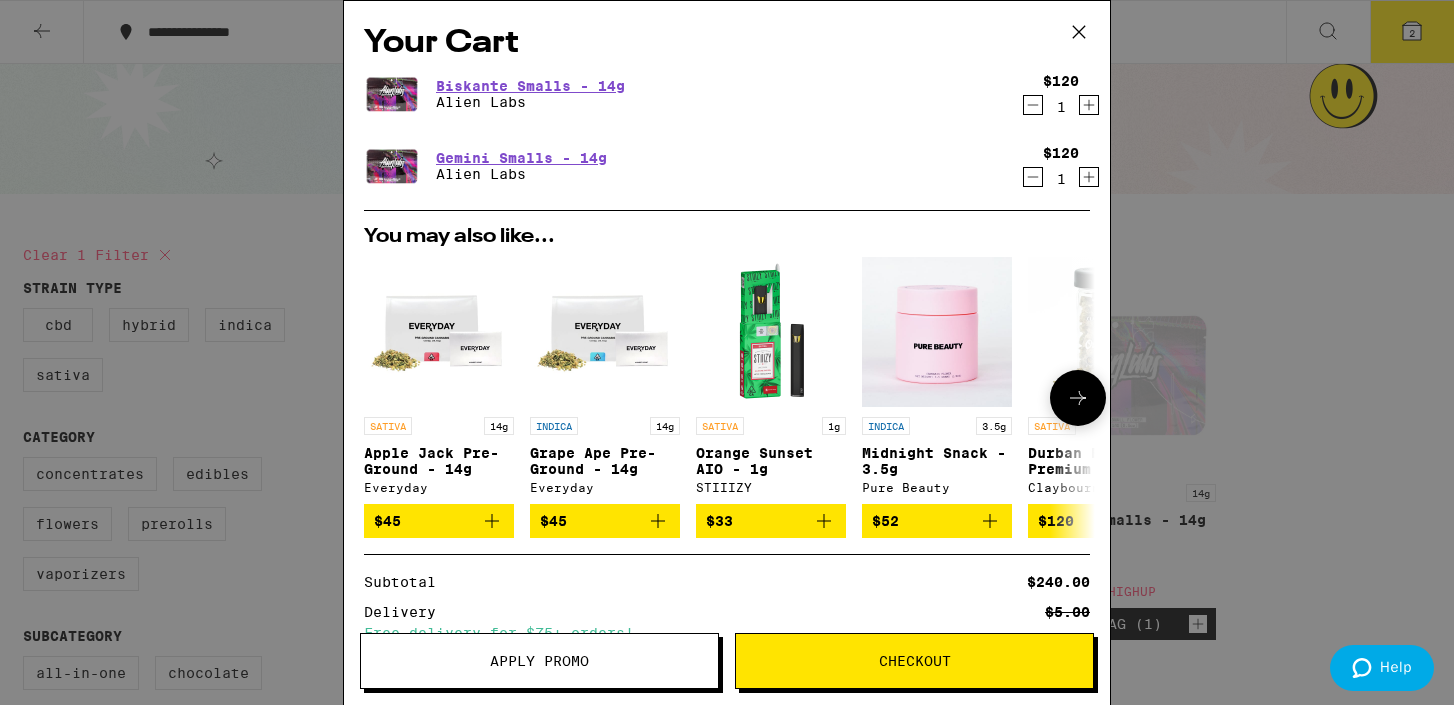 scroll, scrollTop: 227, scrollLeft: 0, axis: vertical 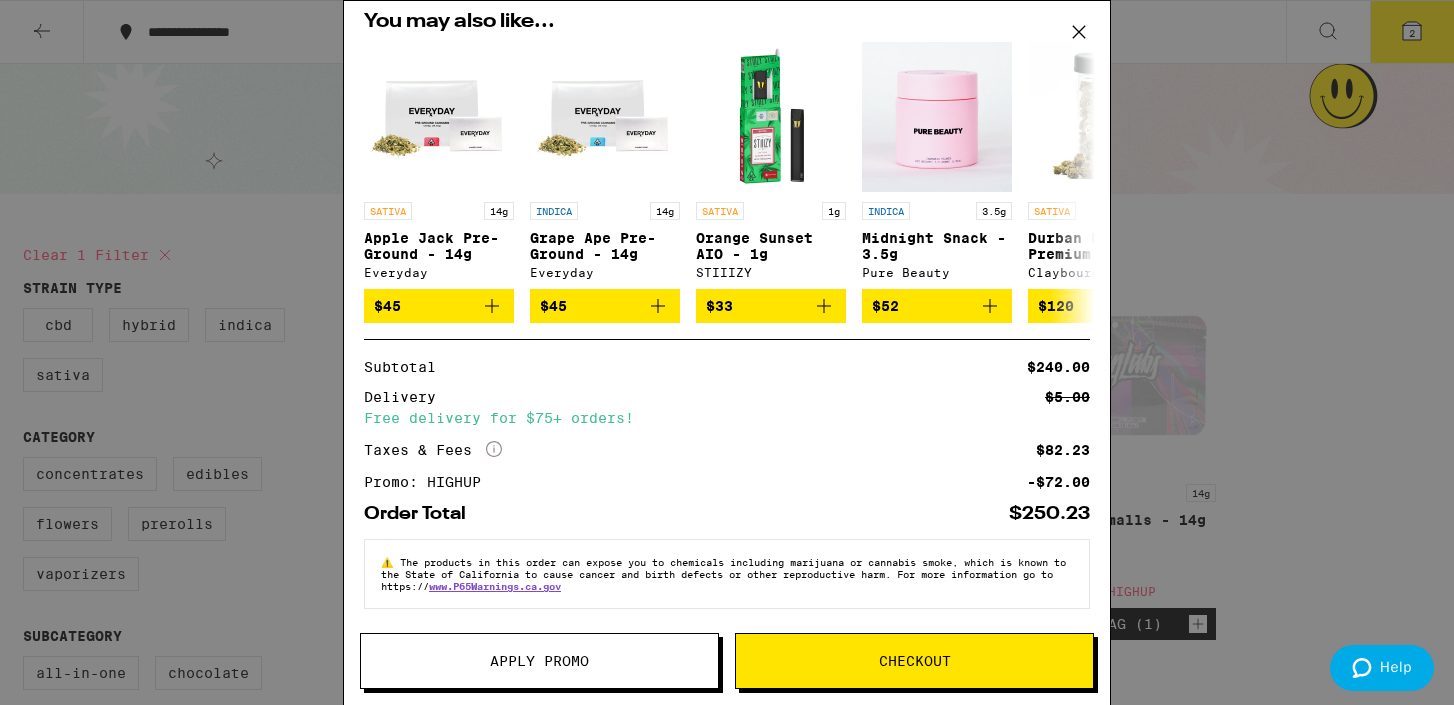 click on "Apply Promo" at bounding box center [539, 661] 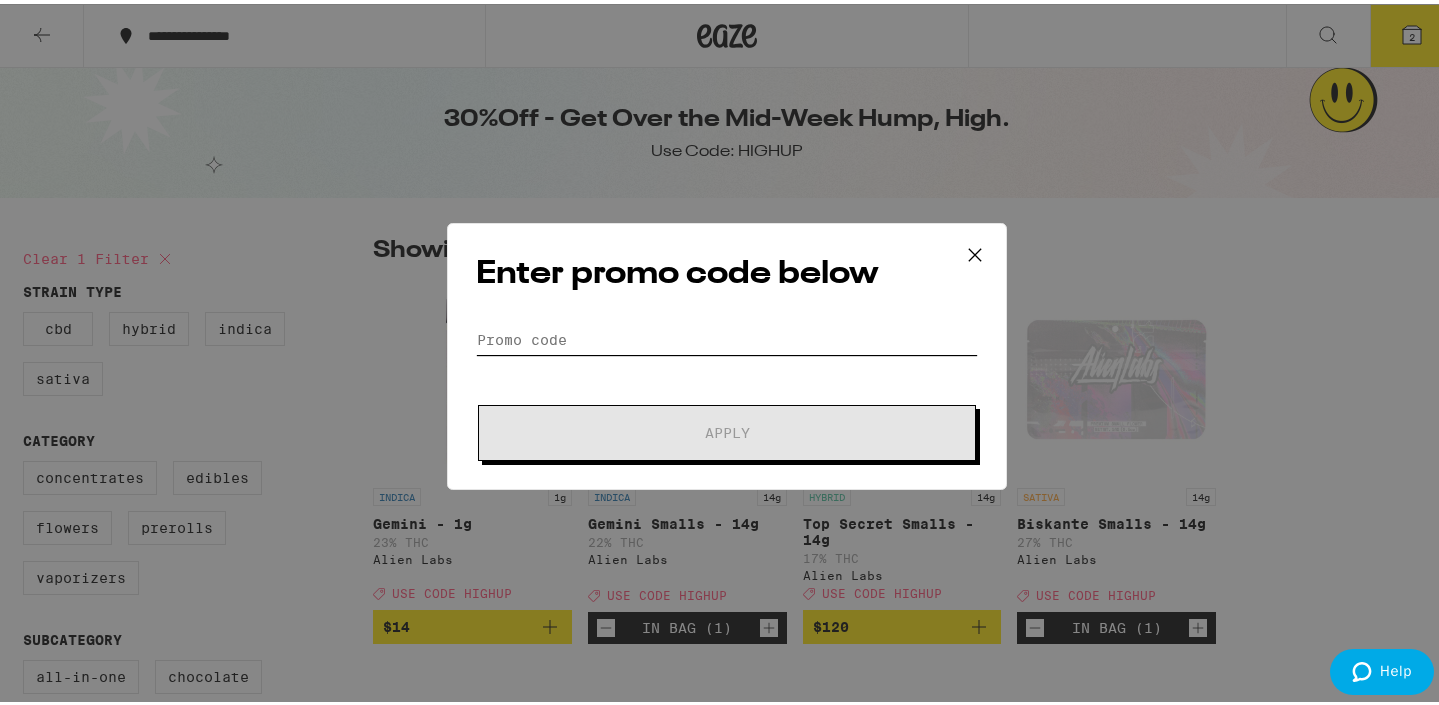 click on "Promo Code" at bounding box center (727, 336) 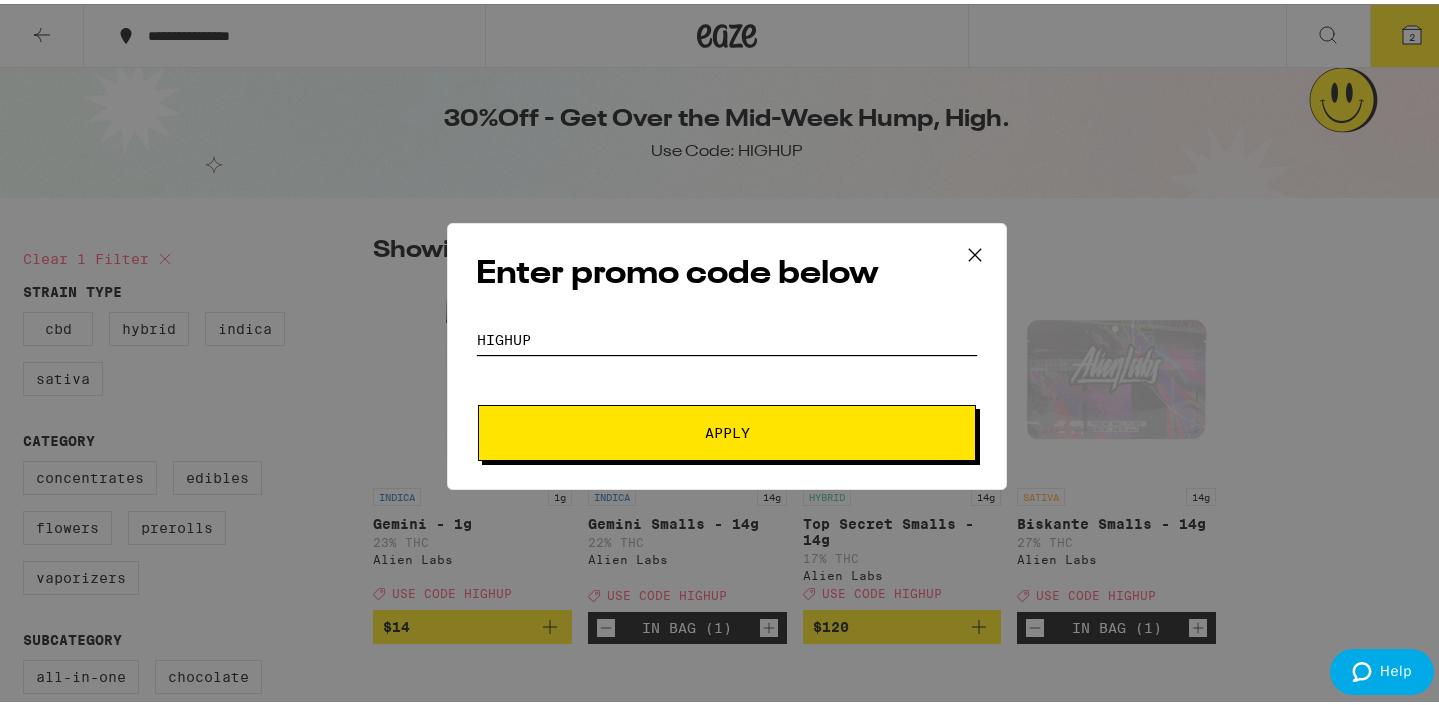 type on "highup" 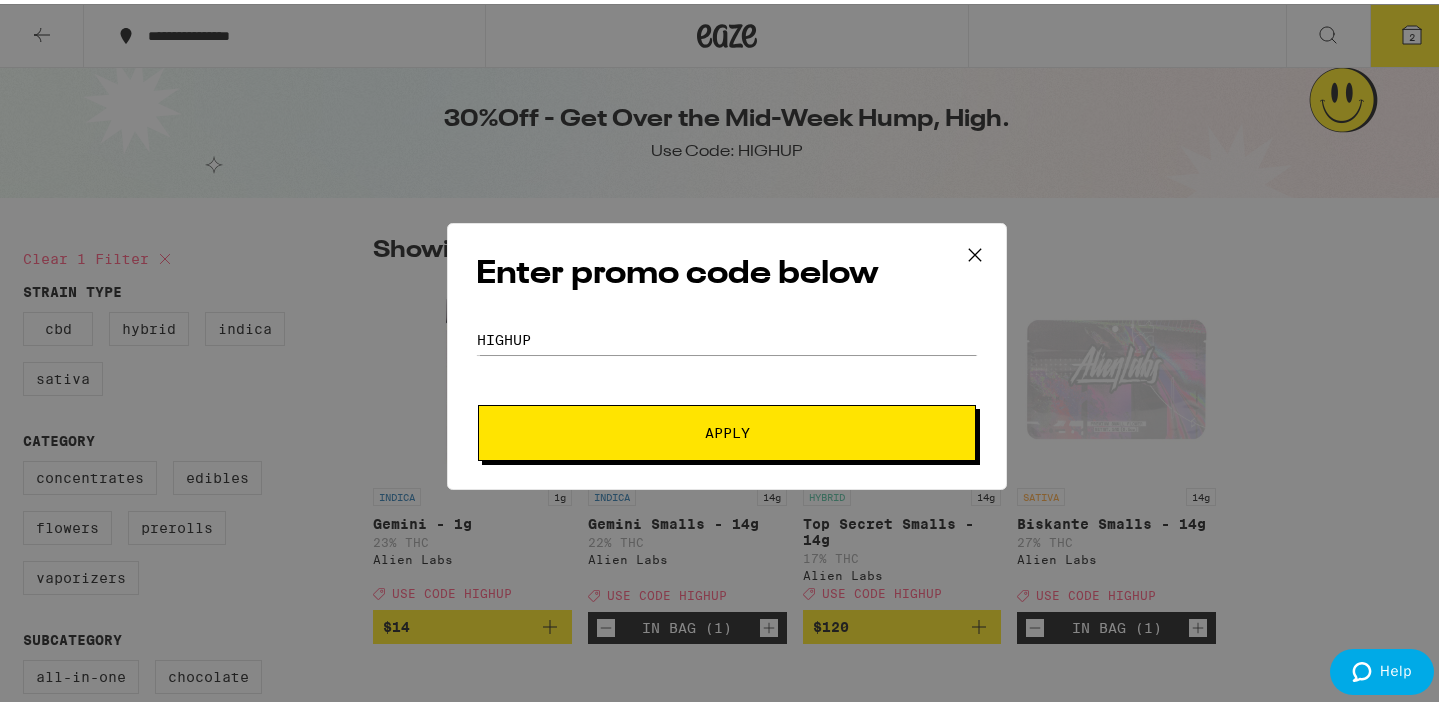 click on "Apply" at bounding box center [727, 429] 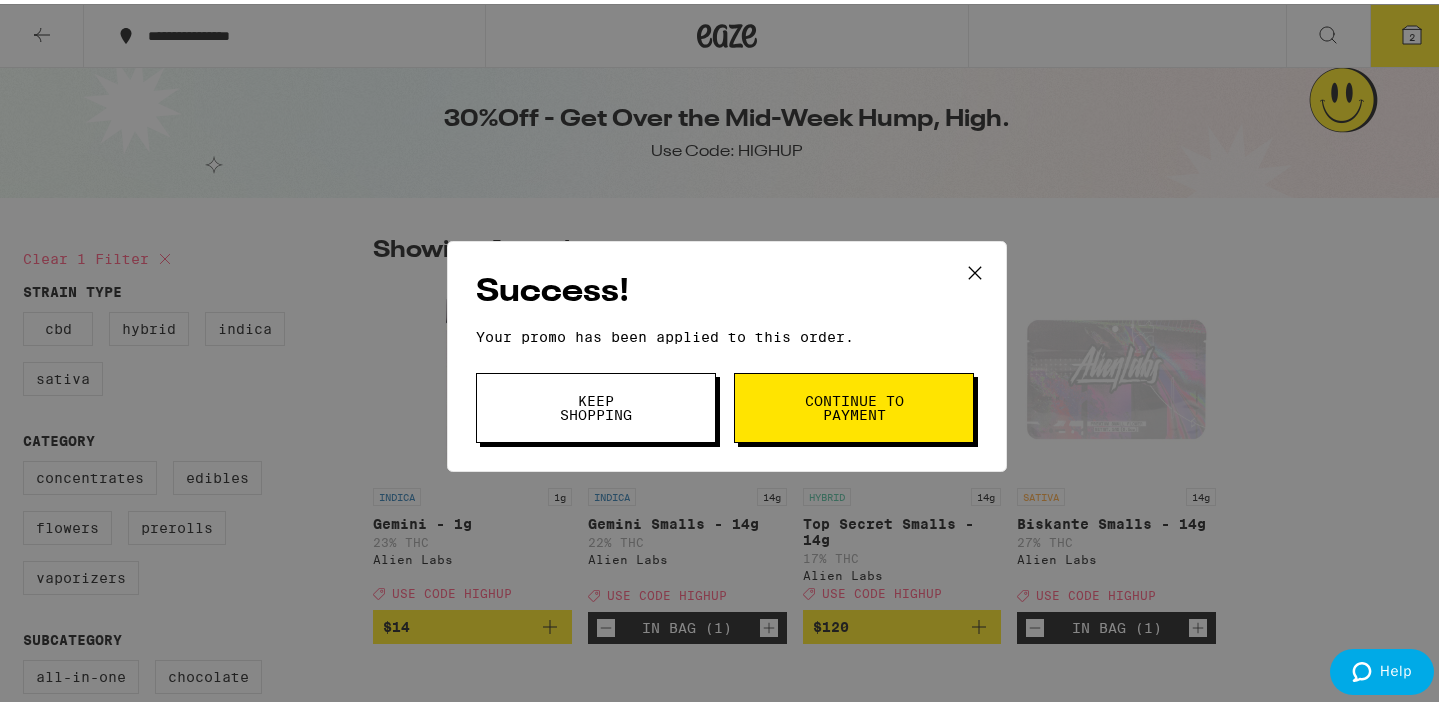 click on "Keep Shopping" at bounding box center [596, 404] 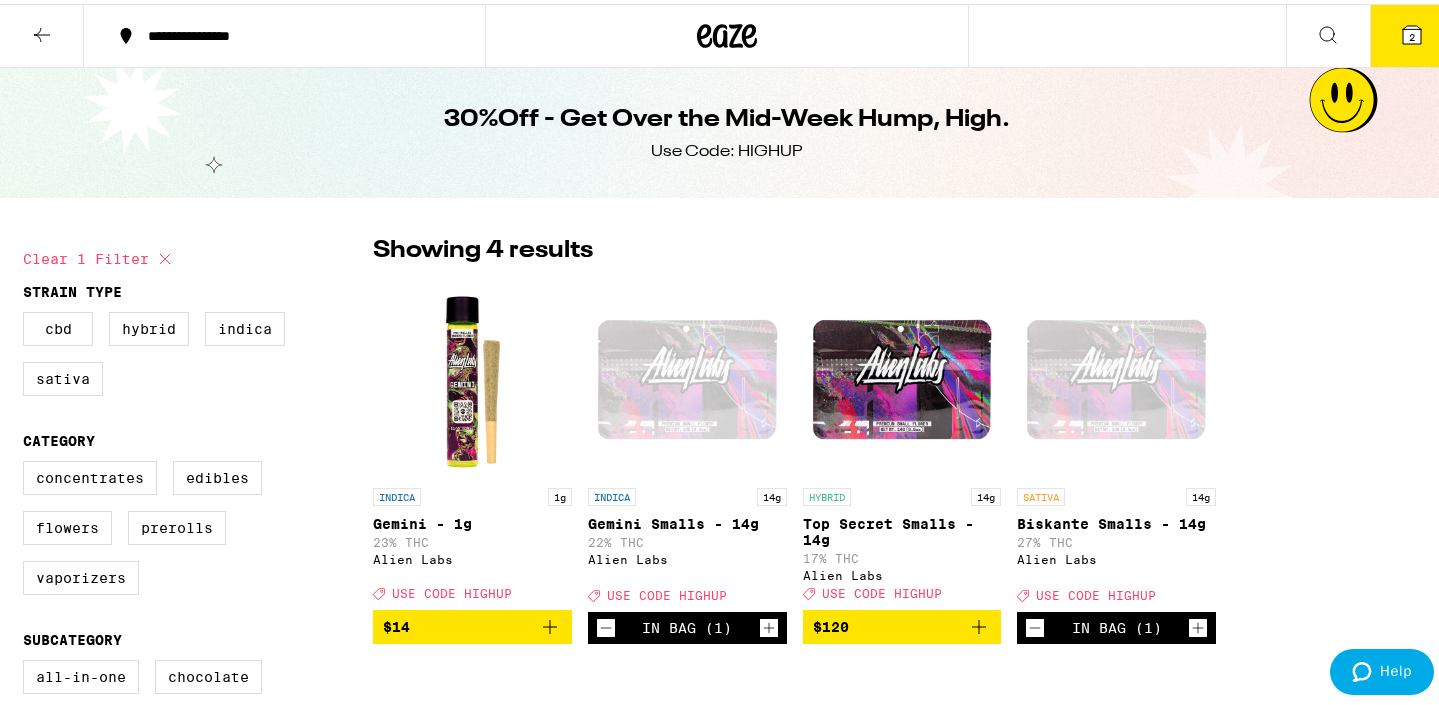 click on "2" at bounding box center (1412, 32) 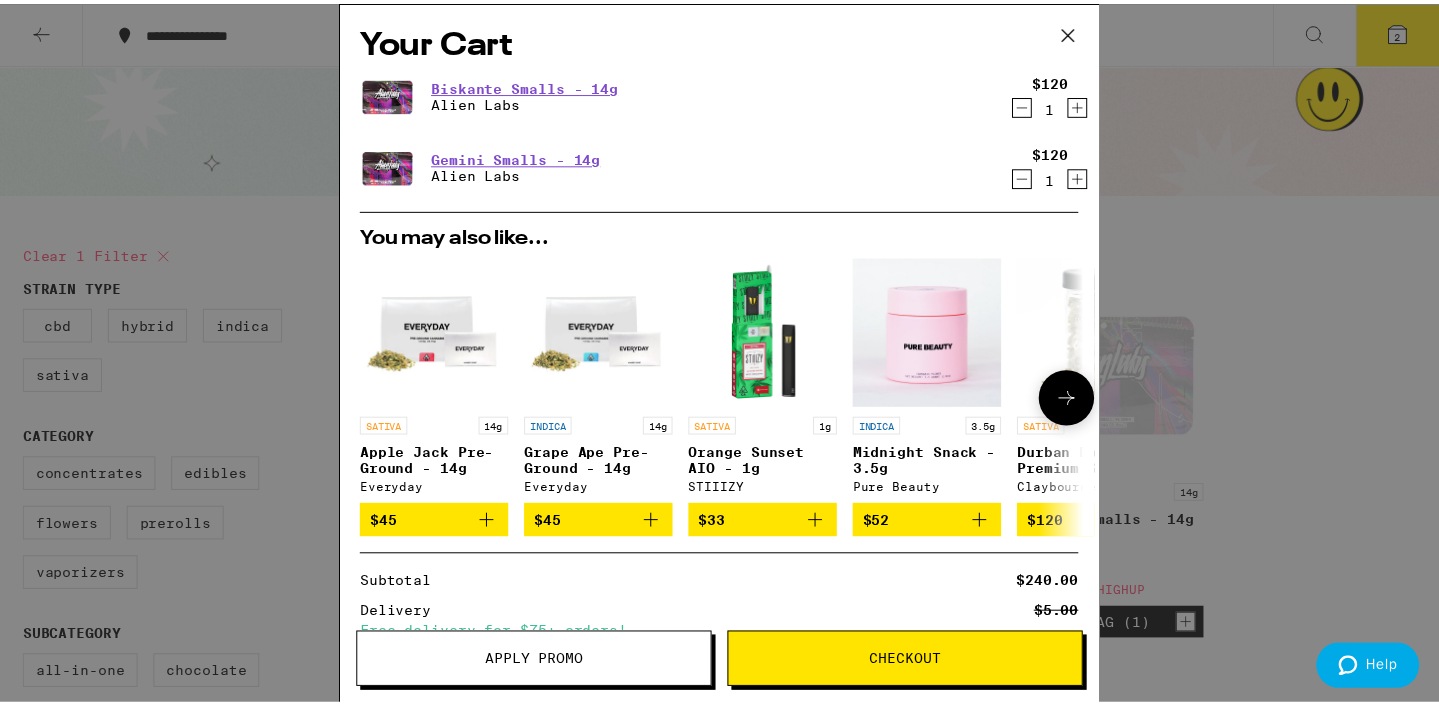 scroll, scrollTop: 227, scrollLeft: 0, axis: vertical 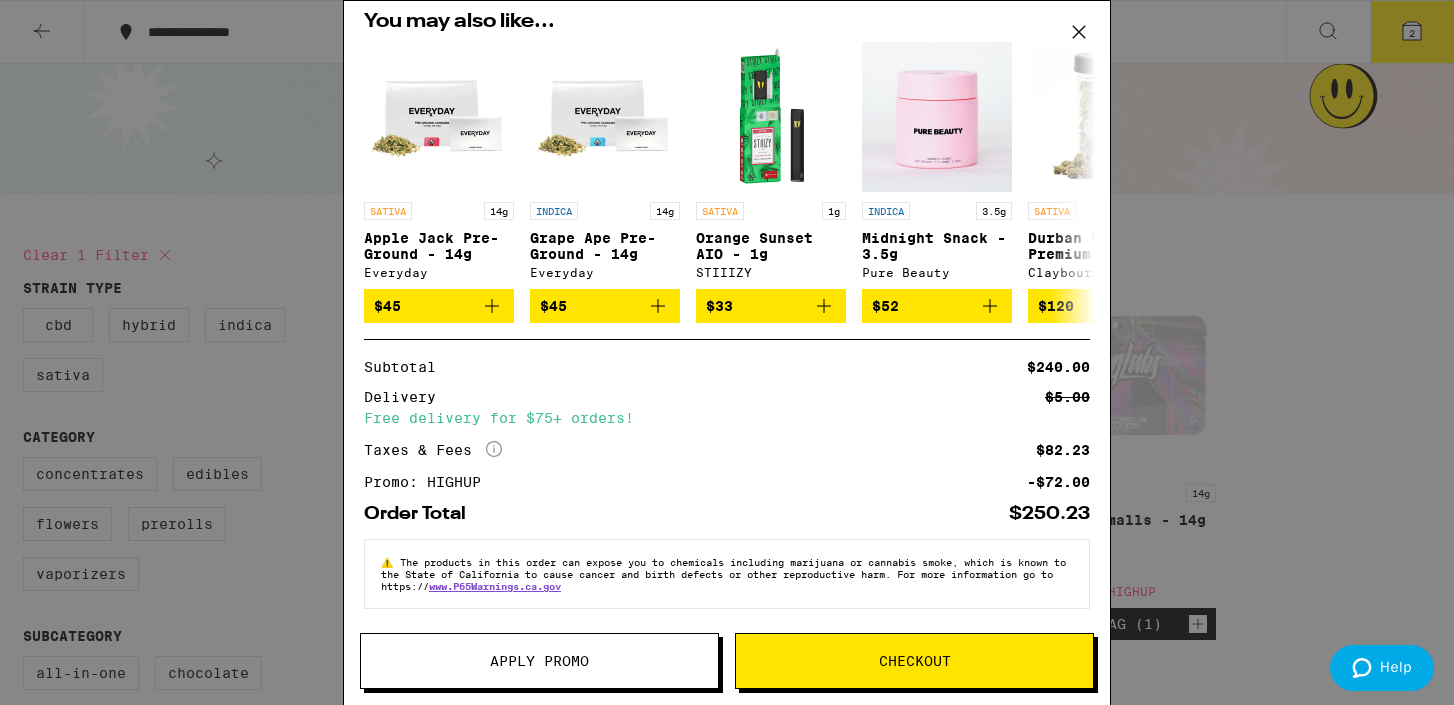 click 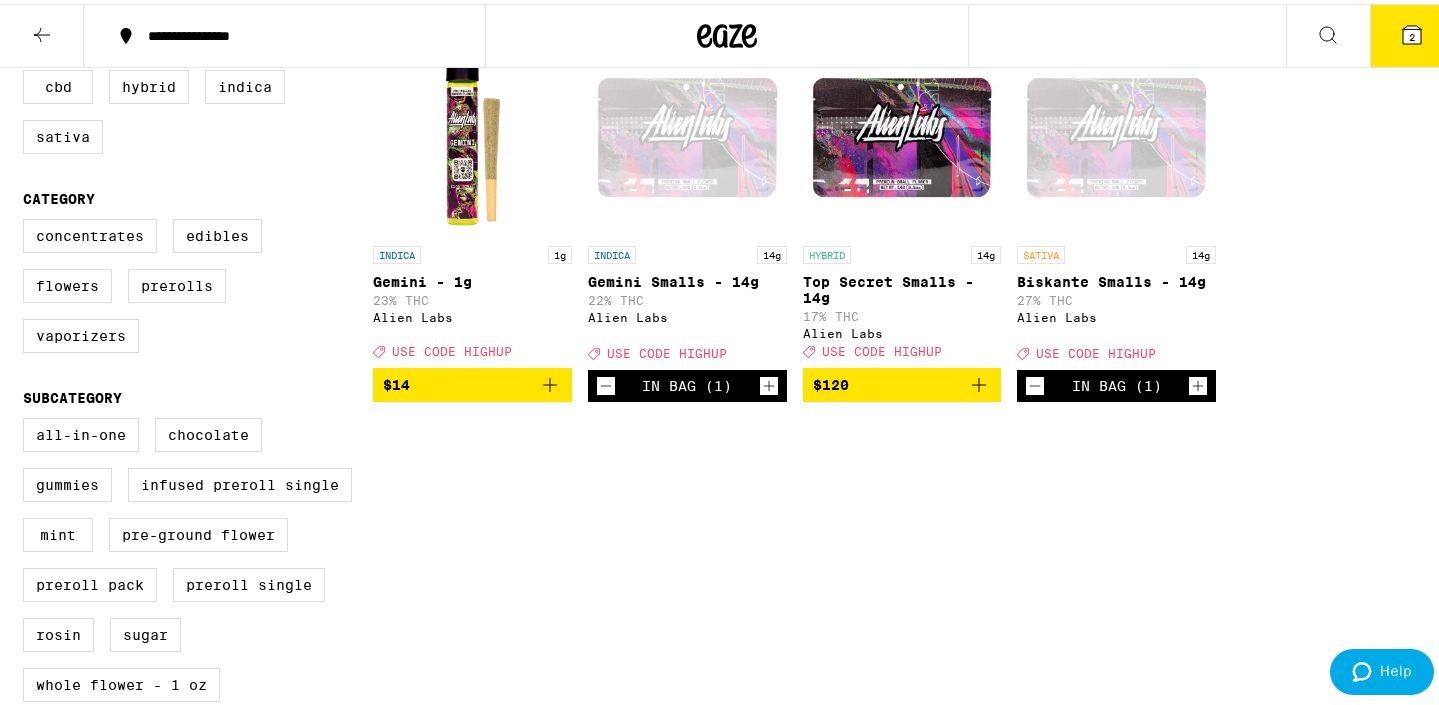 scroll, scrollTop: 352, scrollLeft: 0, axis: vertical 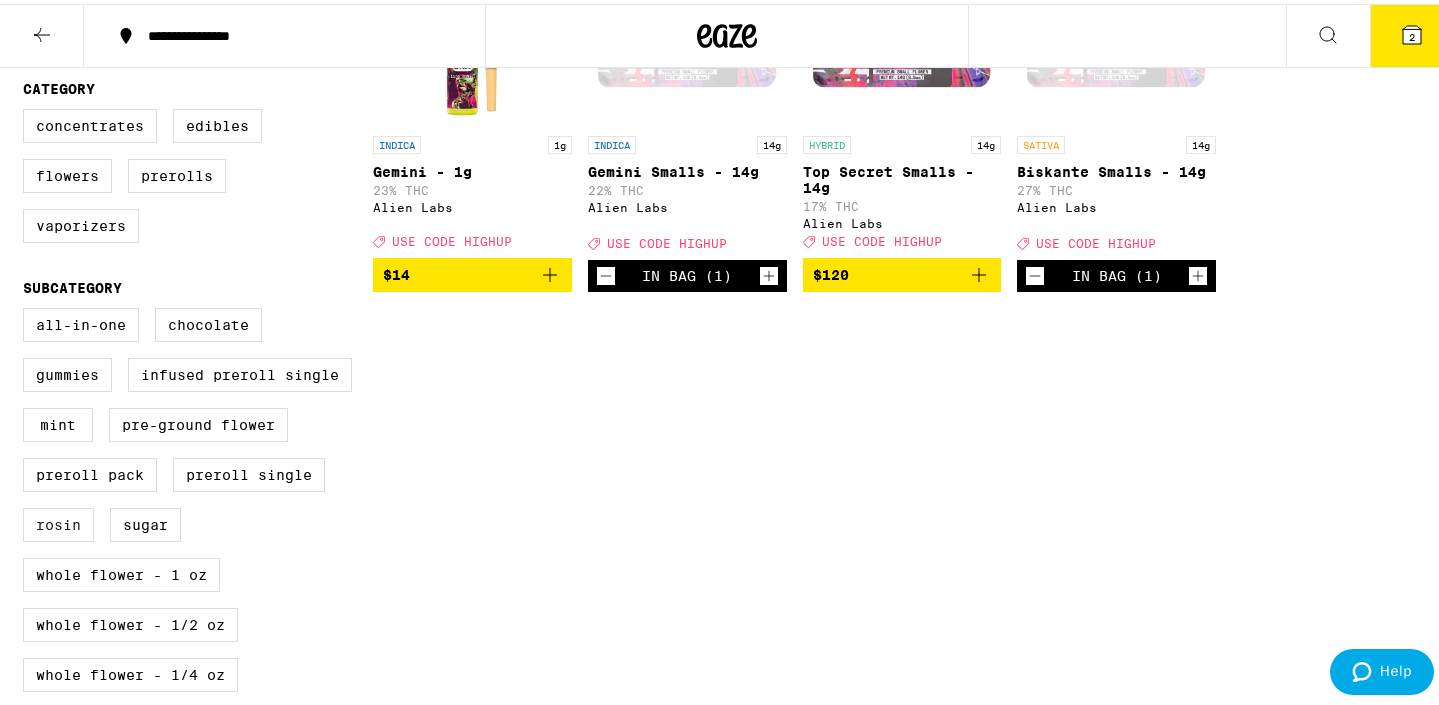 click on "Rosin" at bounding box center [58, 521] 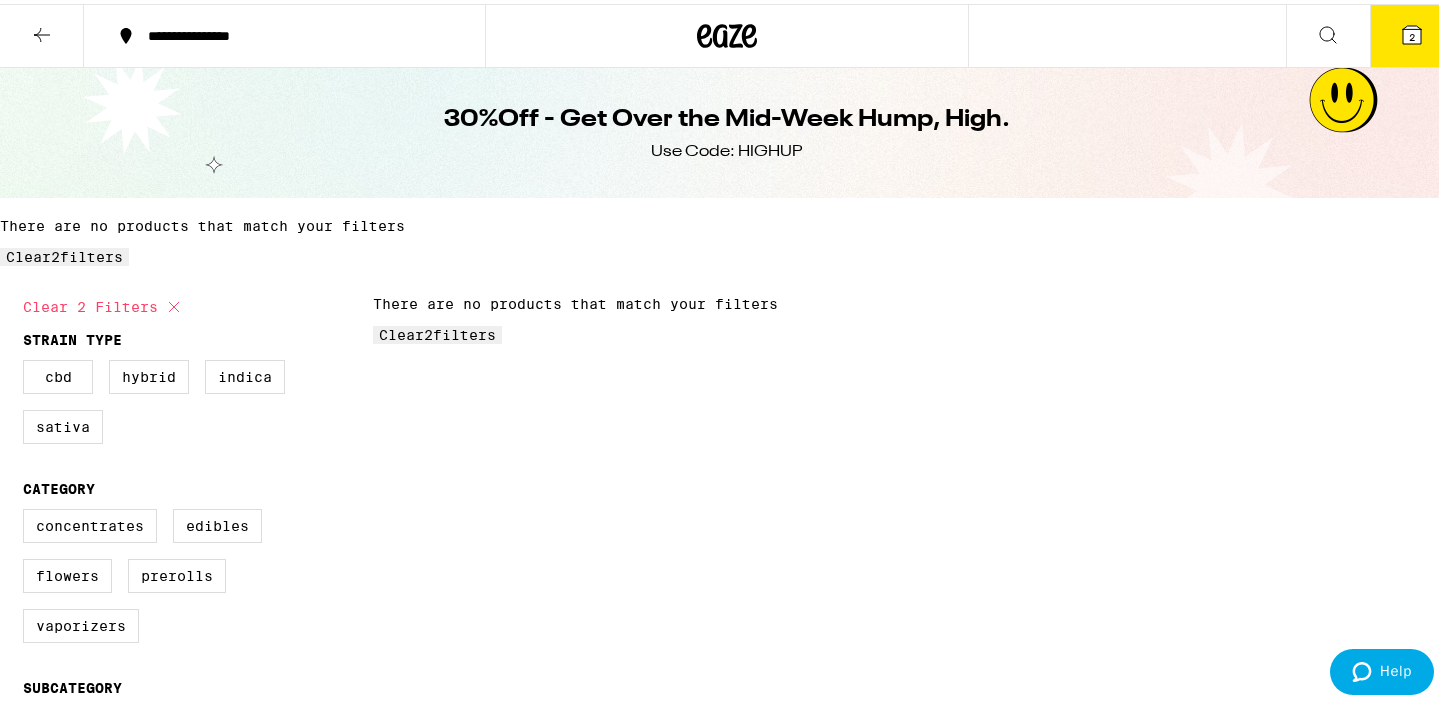 scroll, scrollTop: 539, scrollLeft: 0, axis: vertical 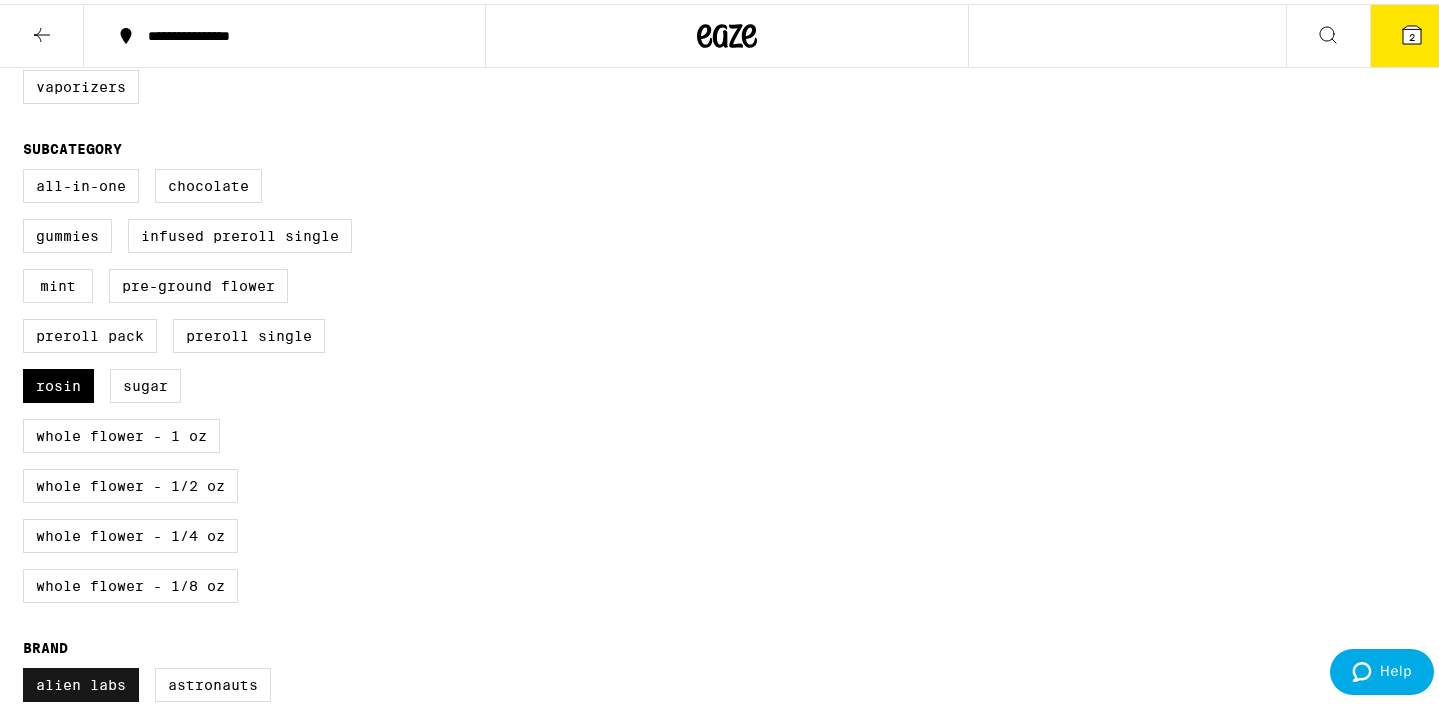 click on "Alien Labs" at bounding box center (81, 681) 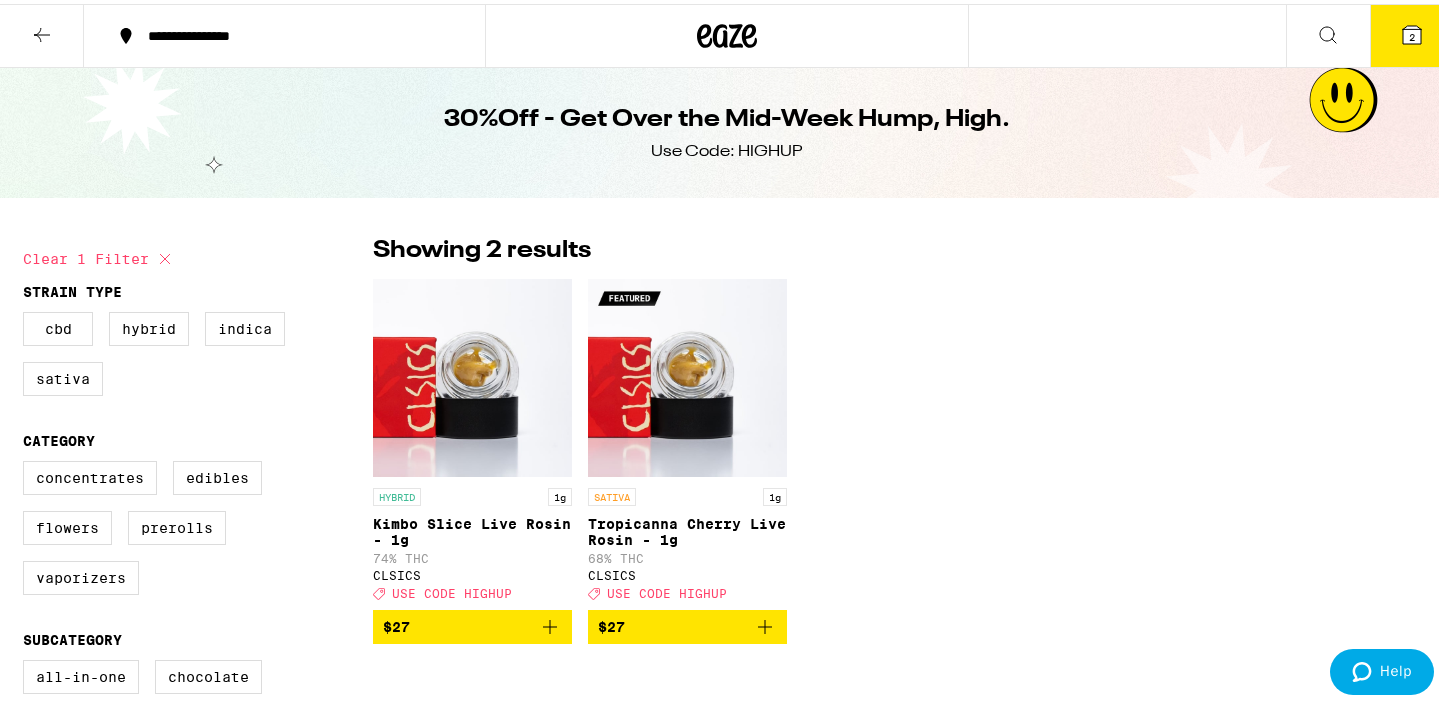 scroll, scrollTop: 423, scrollLeft: 0, axis: vertical 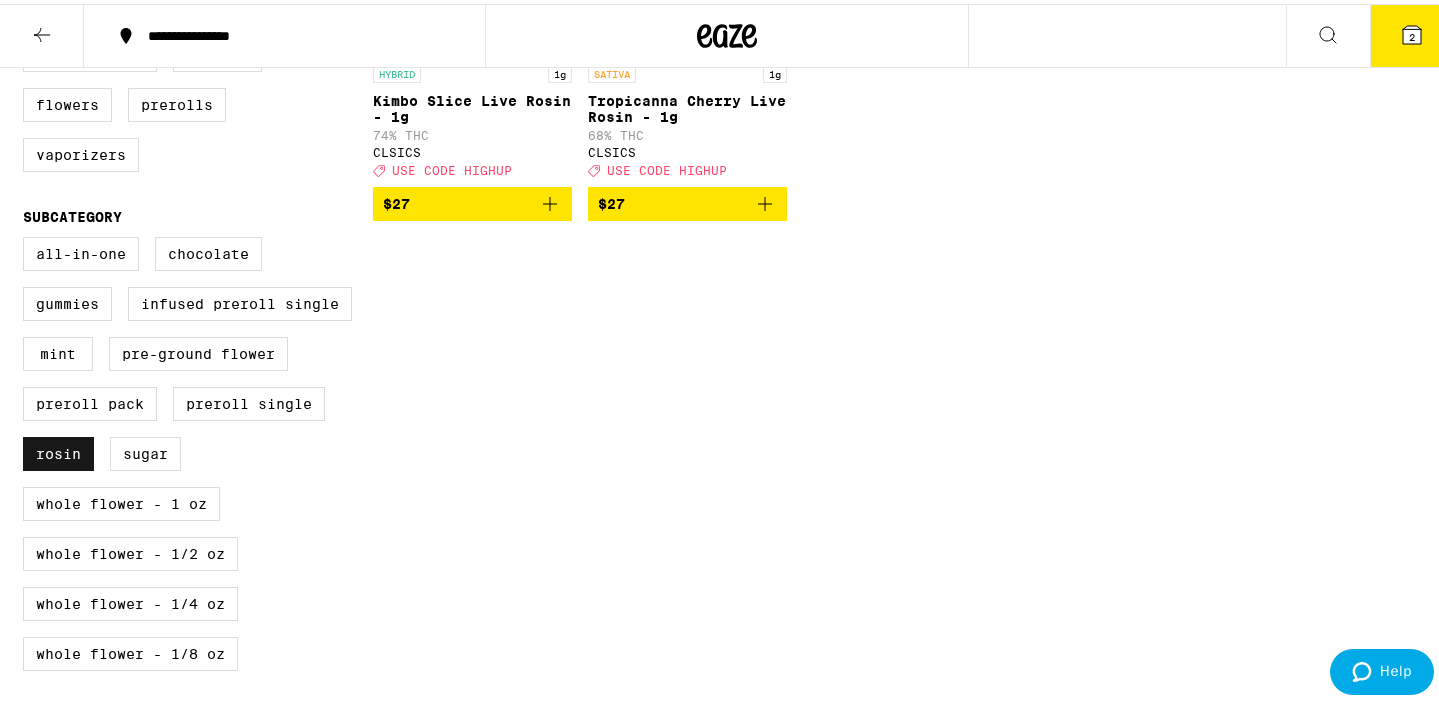 click on "Rosin" at bounding box center (58, 450) 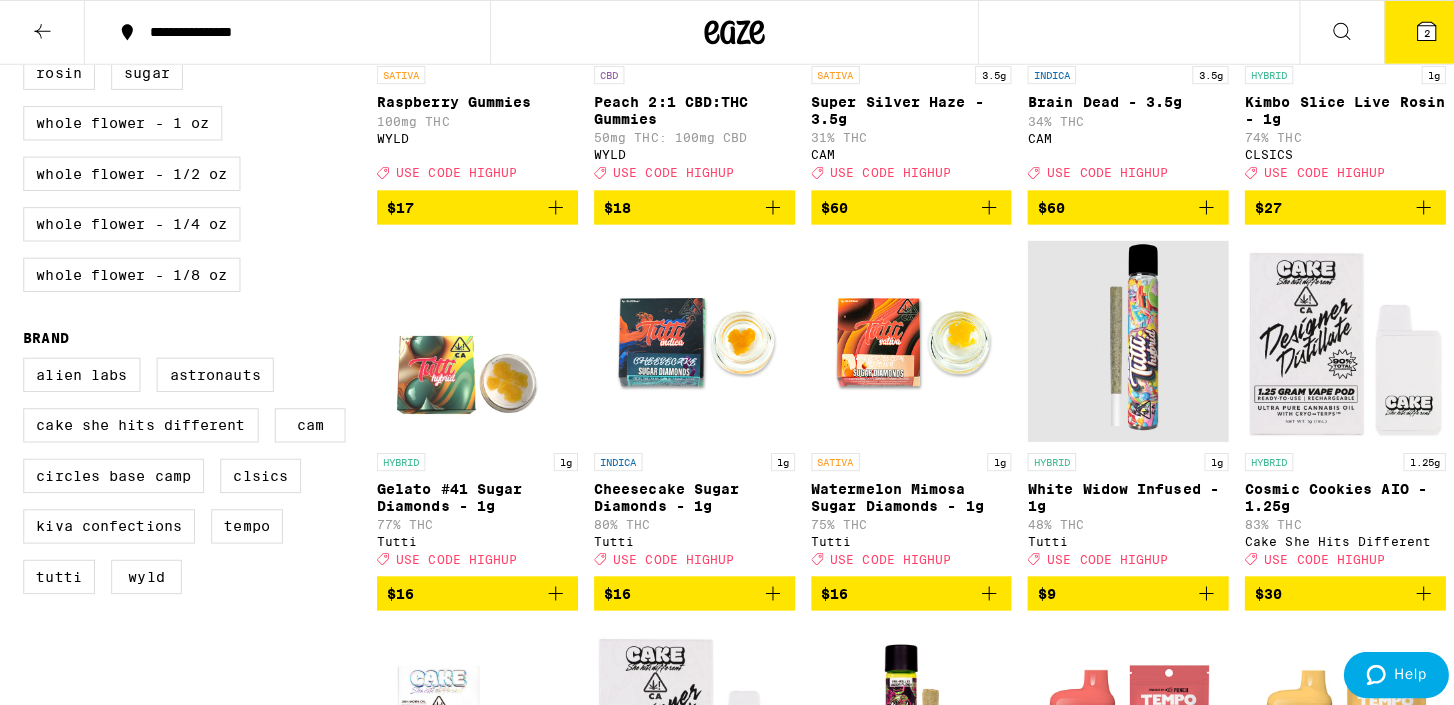 scroll, scrollTop: 0, scrollLeft: 0, axis: both 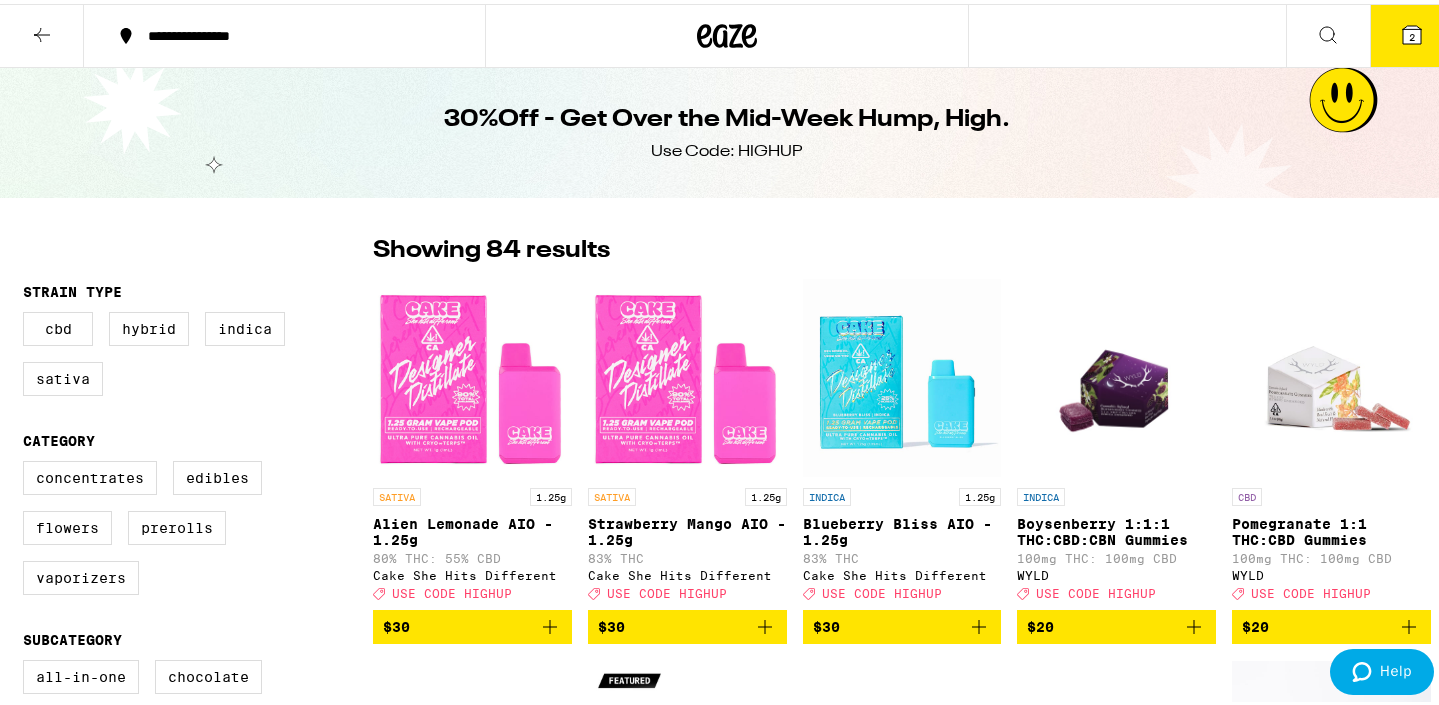 click on "2" at bounding box center (1412, 33) 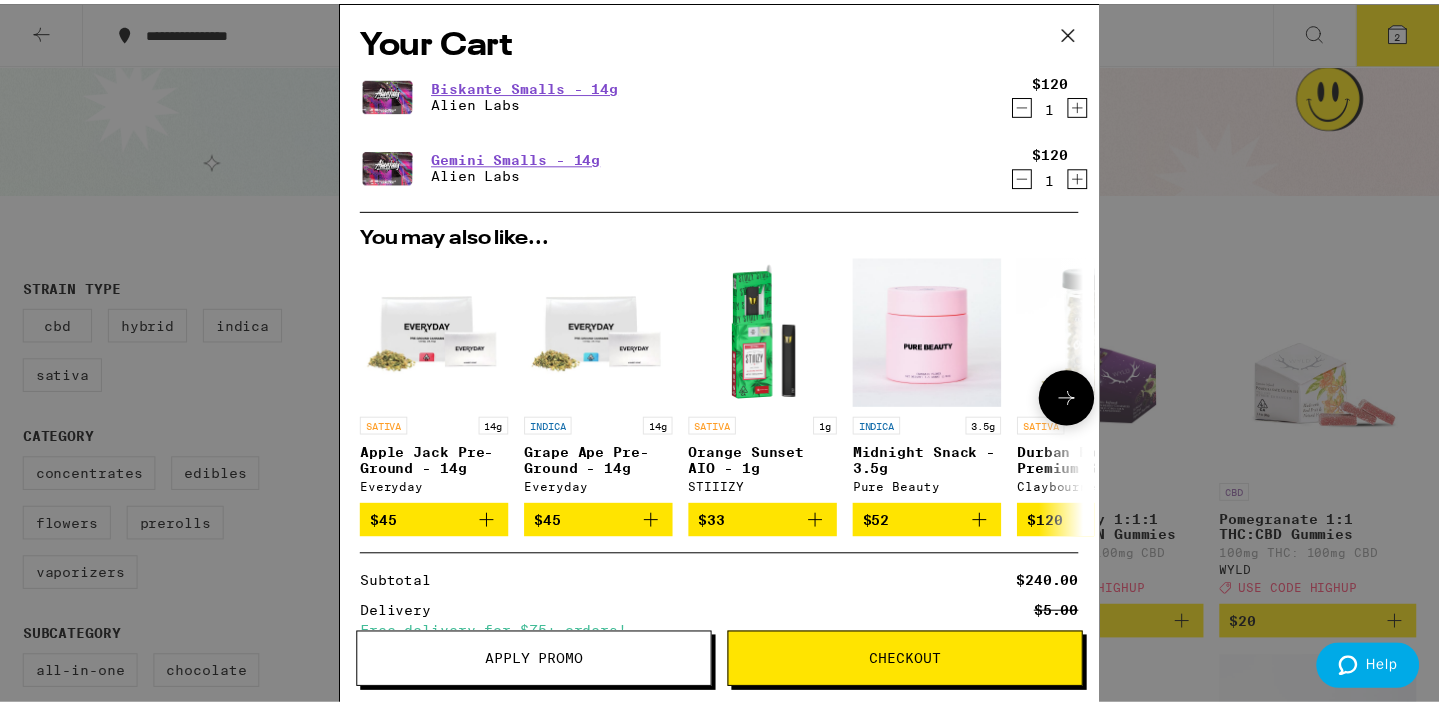 scroll, scrollTop: 227, scrollLeft: 0, axis: vertical 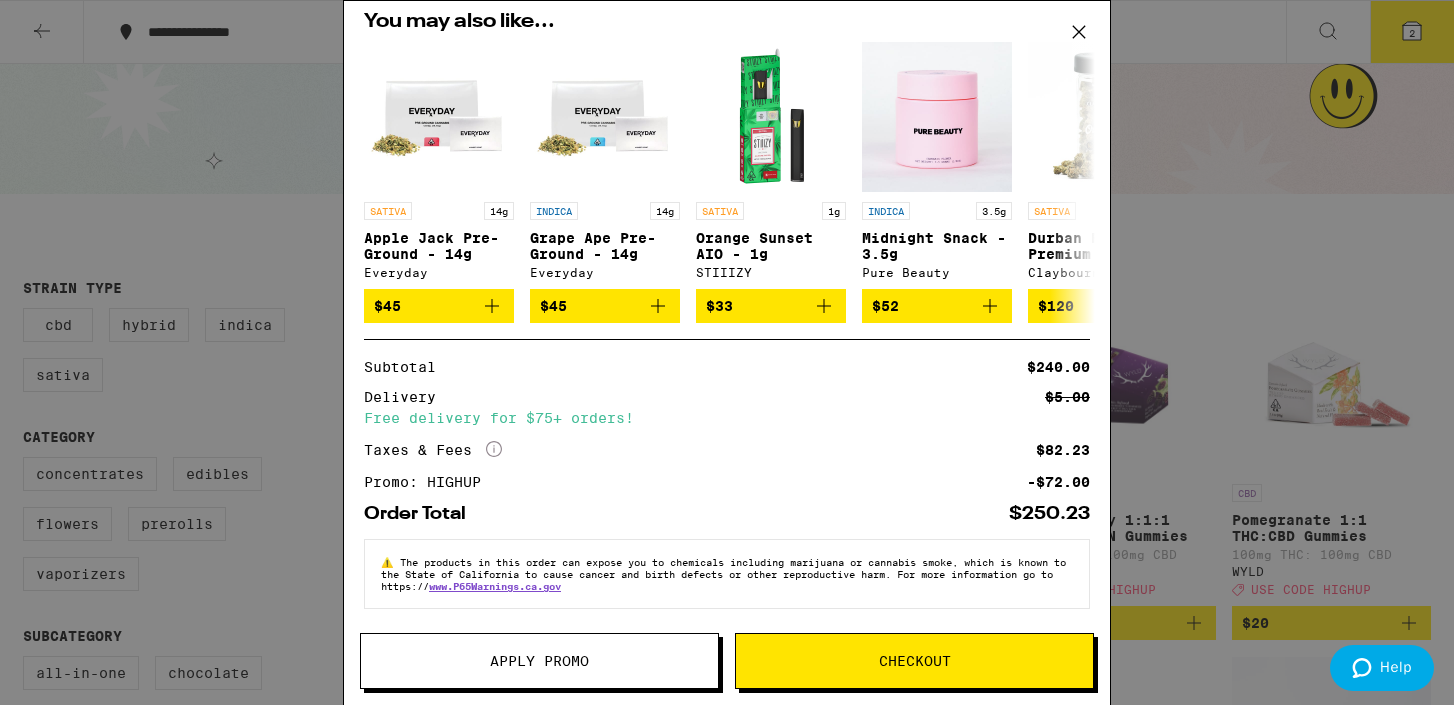 click on "Checkout" at bounding box center (914, 661) 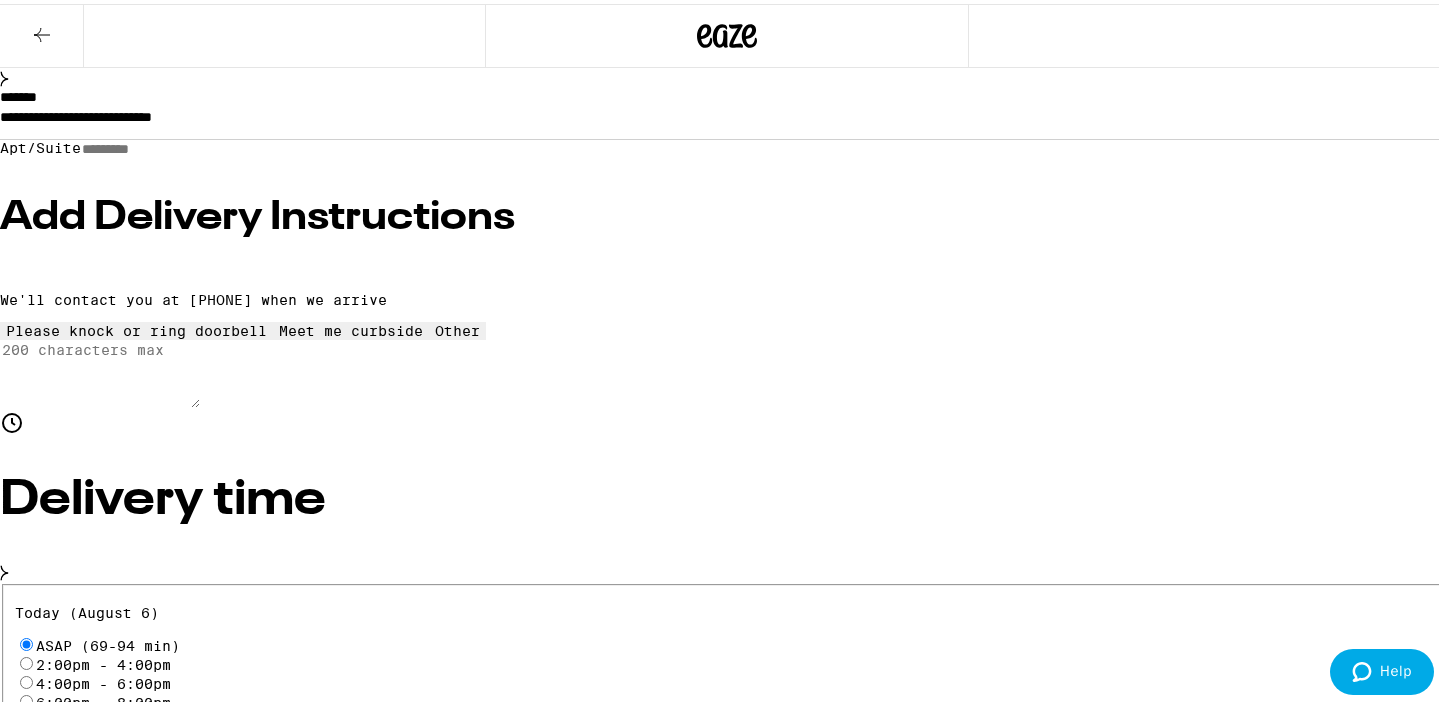 scroll, scrollTop: 100, scrollLeft: 0, axis: vertical 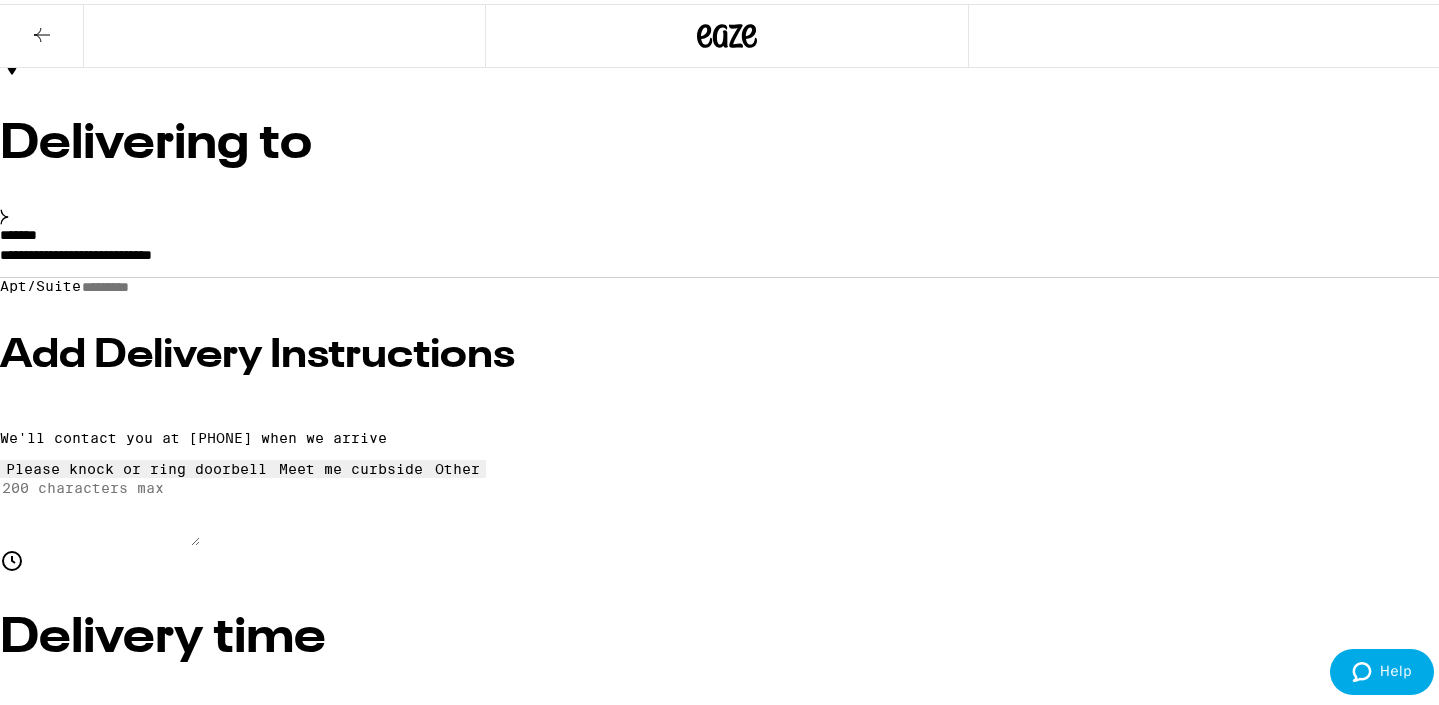 click on "Place Order" at bounding box center (55, 1990) 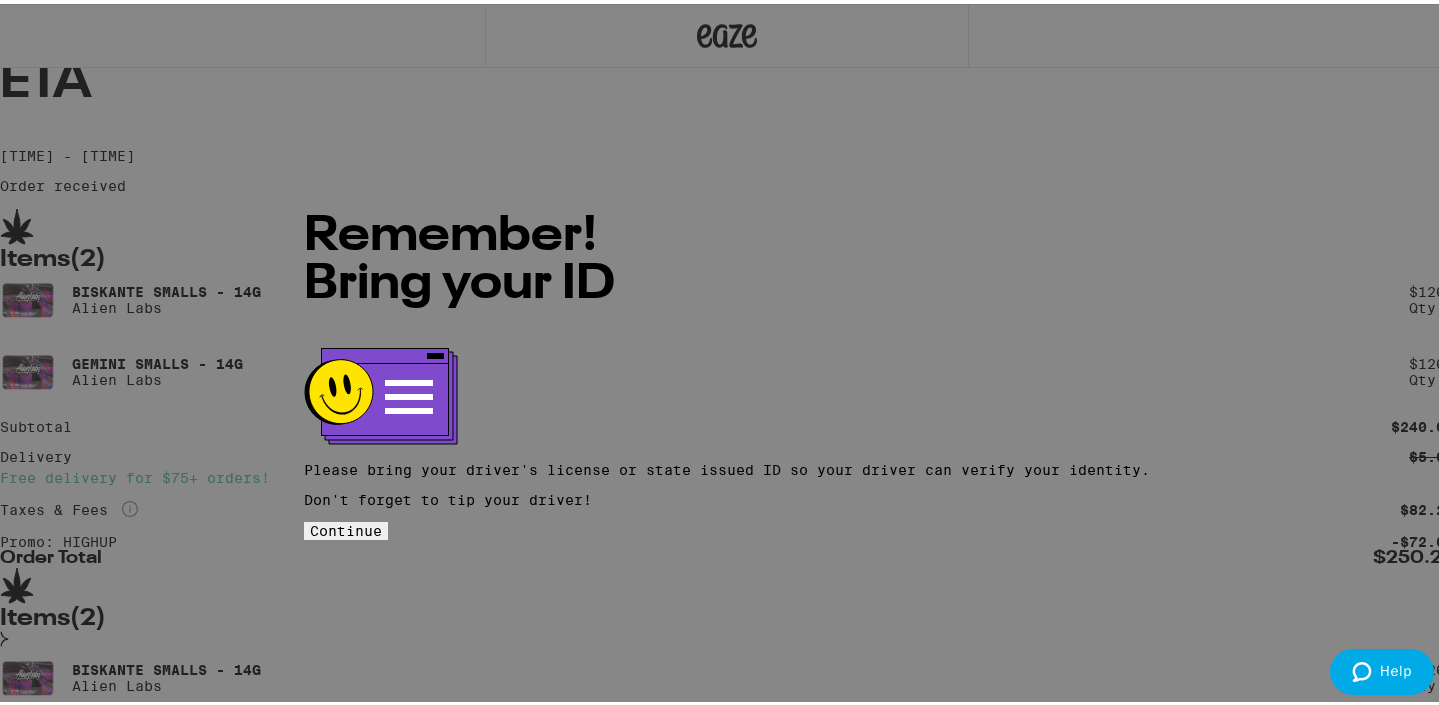 click on "Continue" at bounding box center [346, 527] 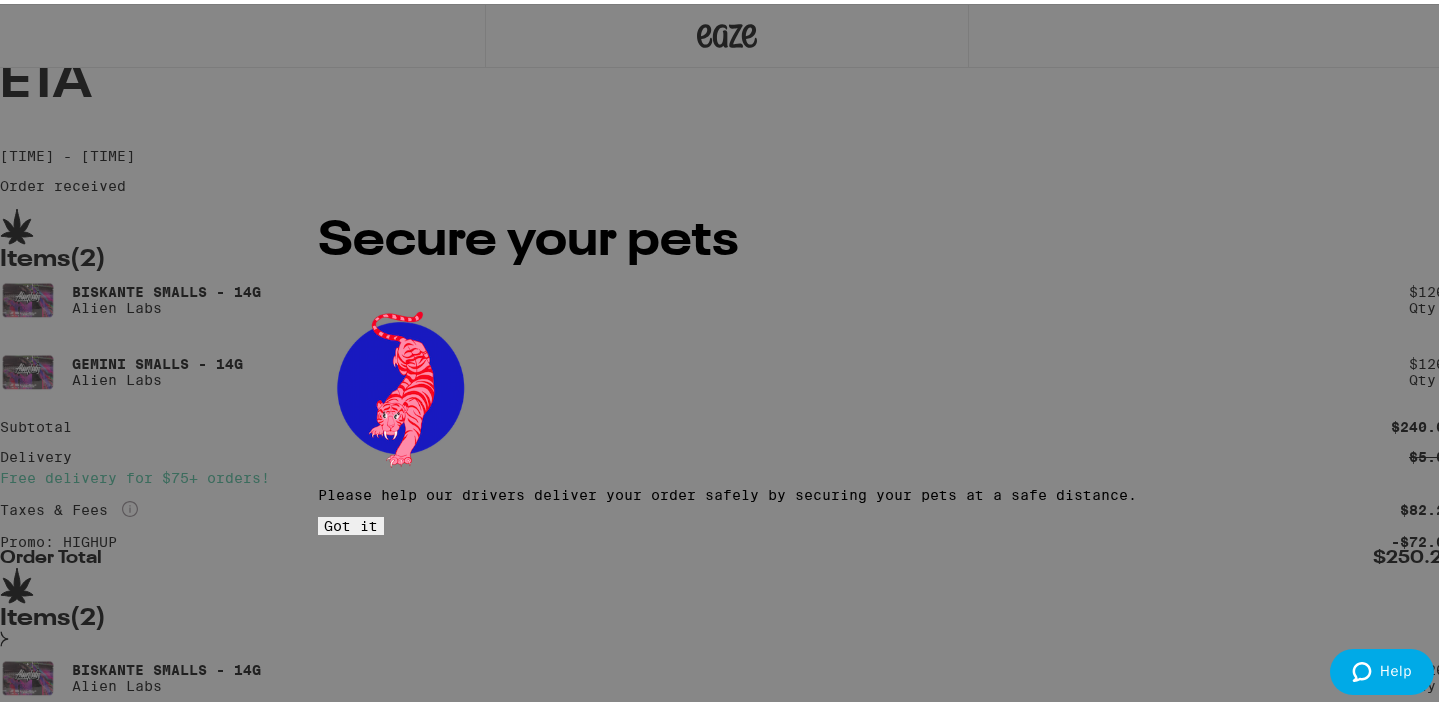 click on "Got it" at bounding box center (351, 522) 